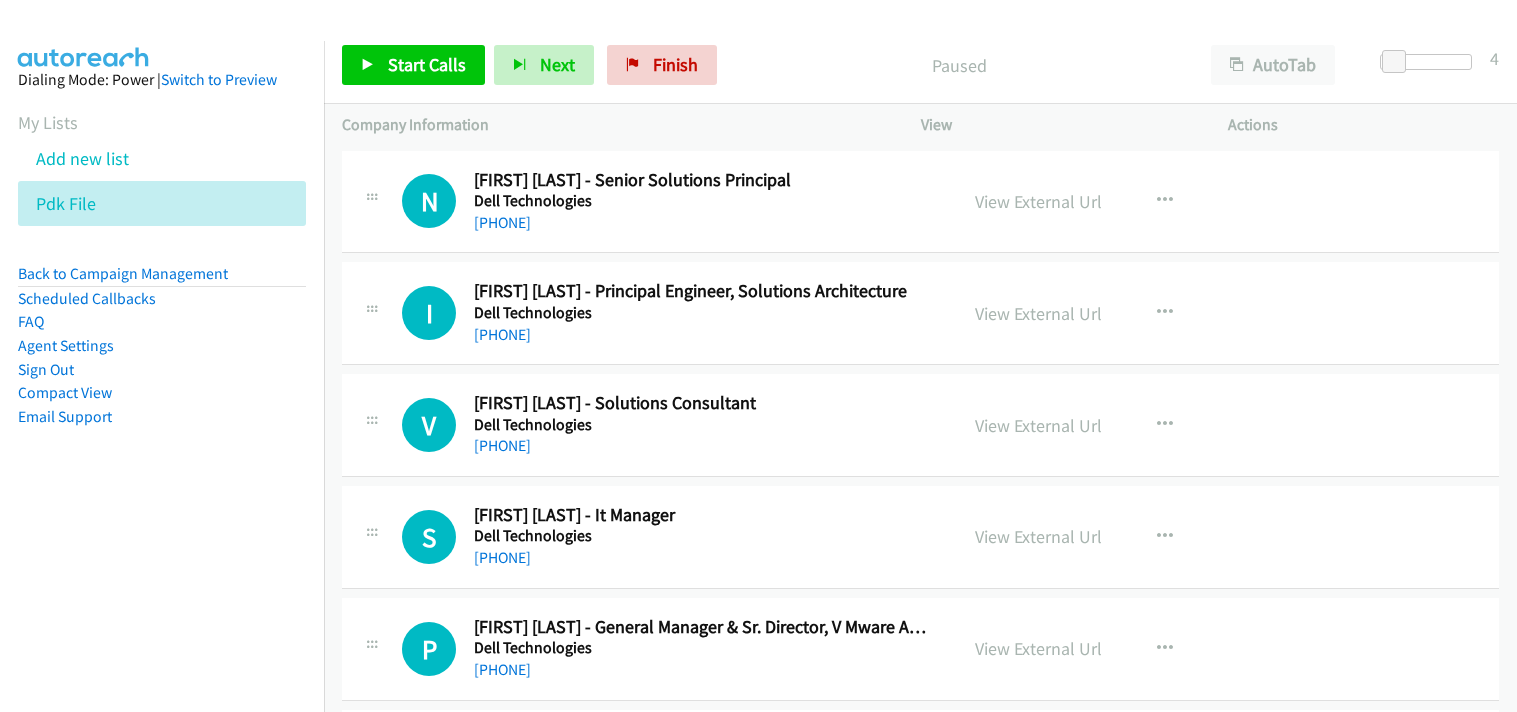 scroll, scrollTop: 0, scrollLeft: 0, axis: both 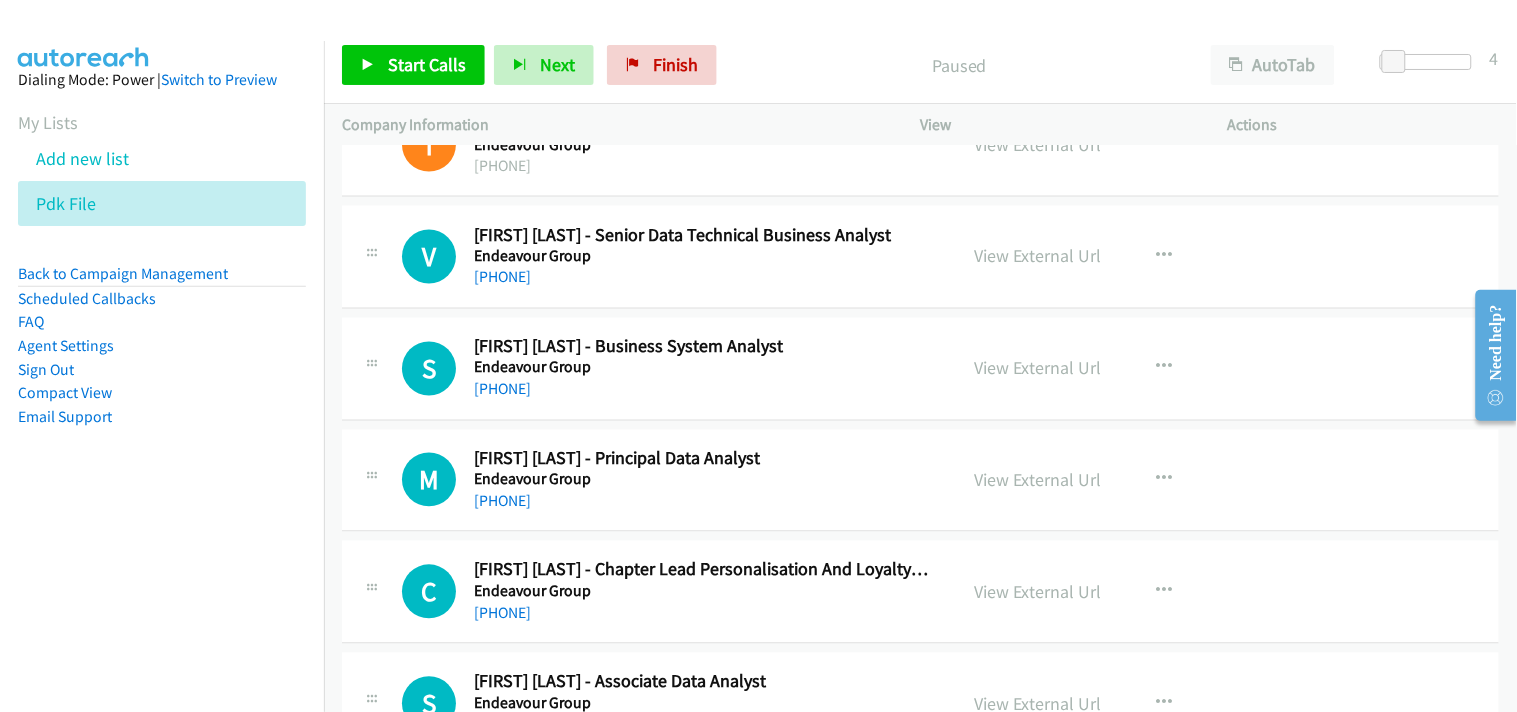 click on "Start Calls
Pause
Next
Finish
Paused
AutoTab
AutoTab
4" at bounding box center (920, 65) 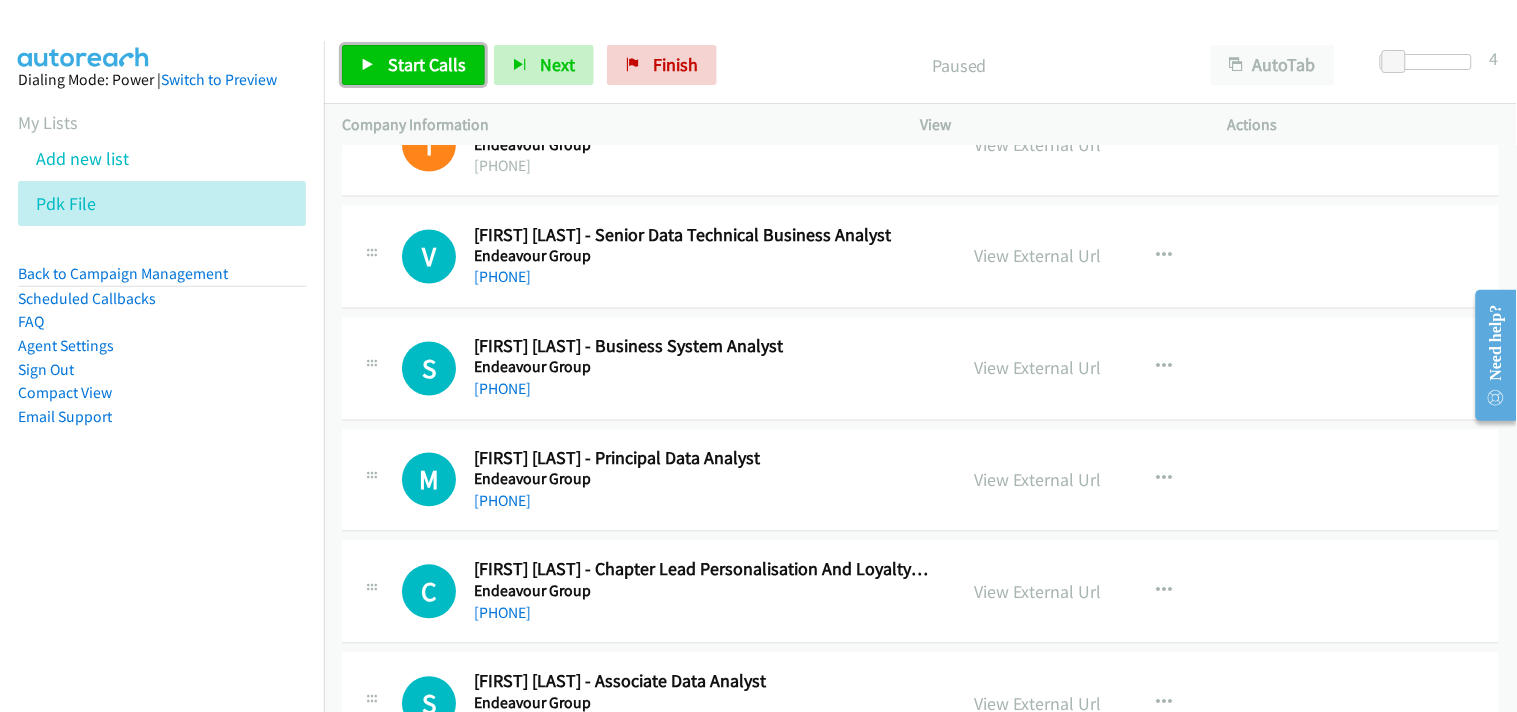 click on "Start Calls" at bounding box center [427, 64] 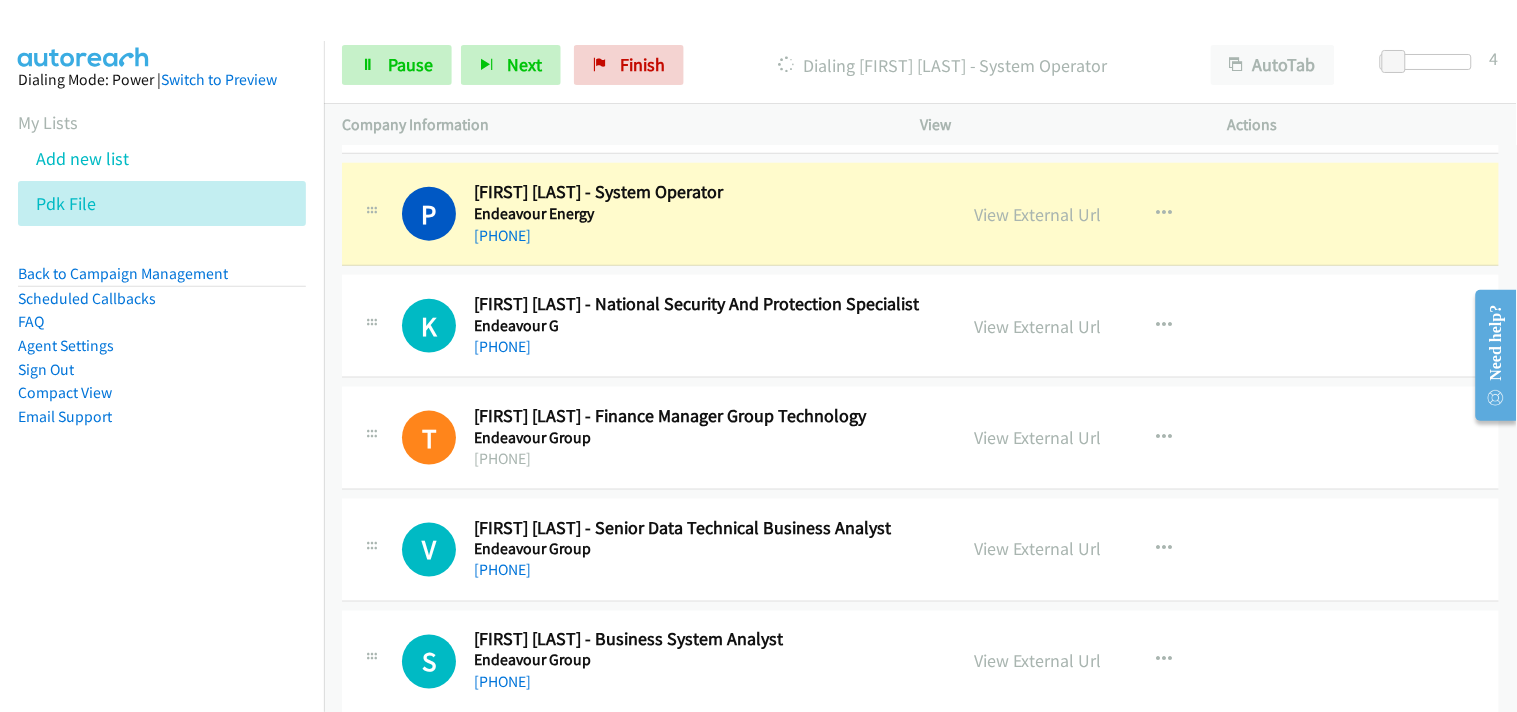 scroll, scrollTop: 8333, scrollLeft: 0, axis: vertical 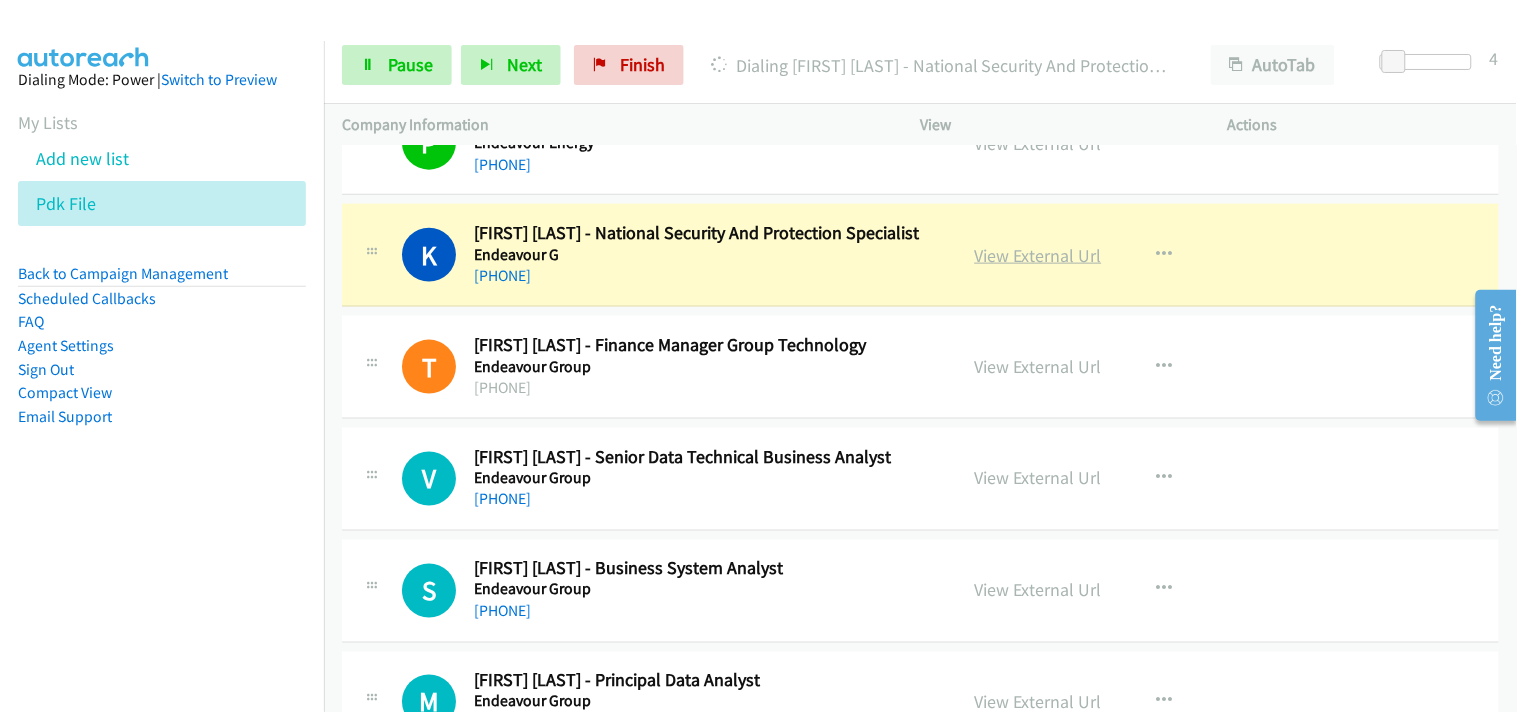 click on "View External Url" at bounding box center (1038, 255) 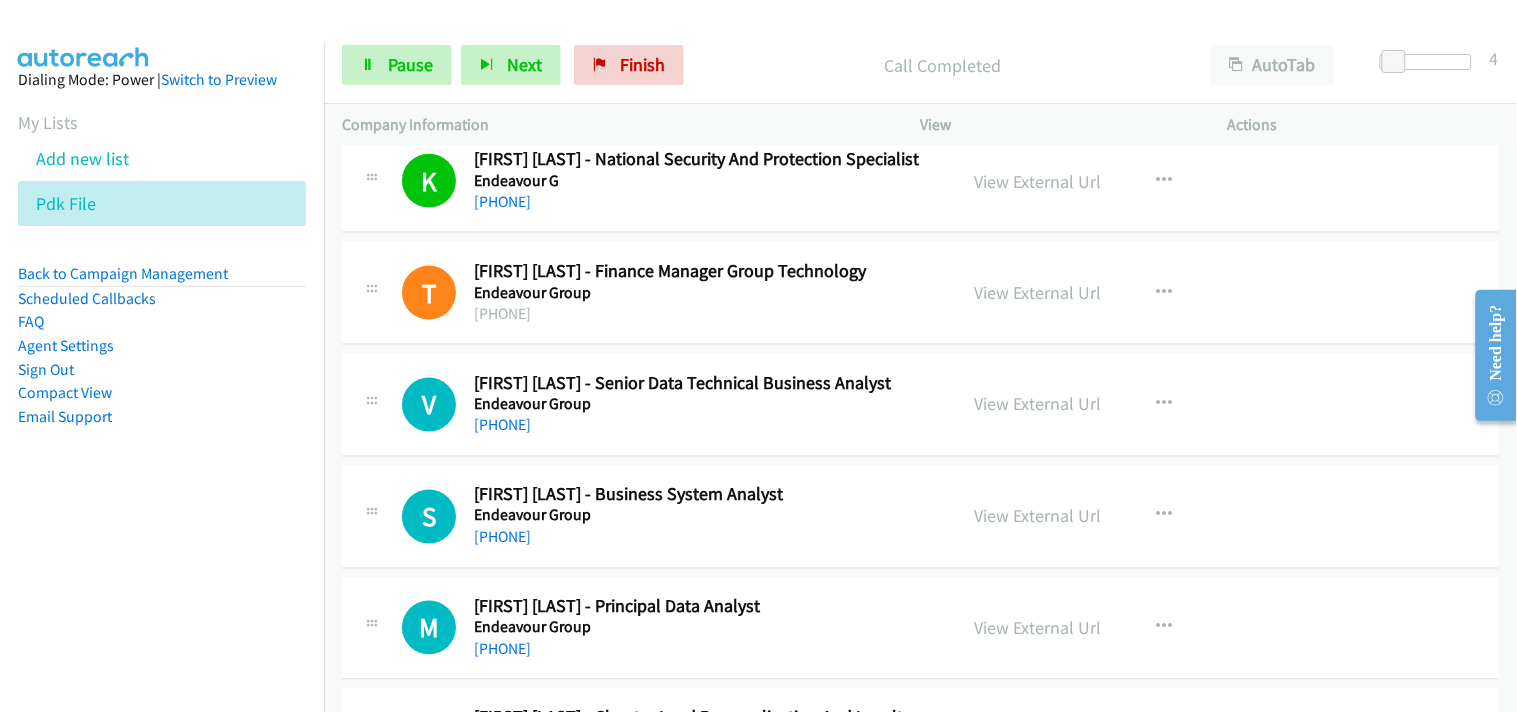 scroll, scrollTop: 8555, scrollLeft: 0, axis: vertical 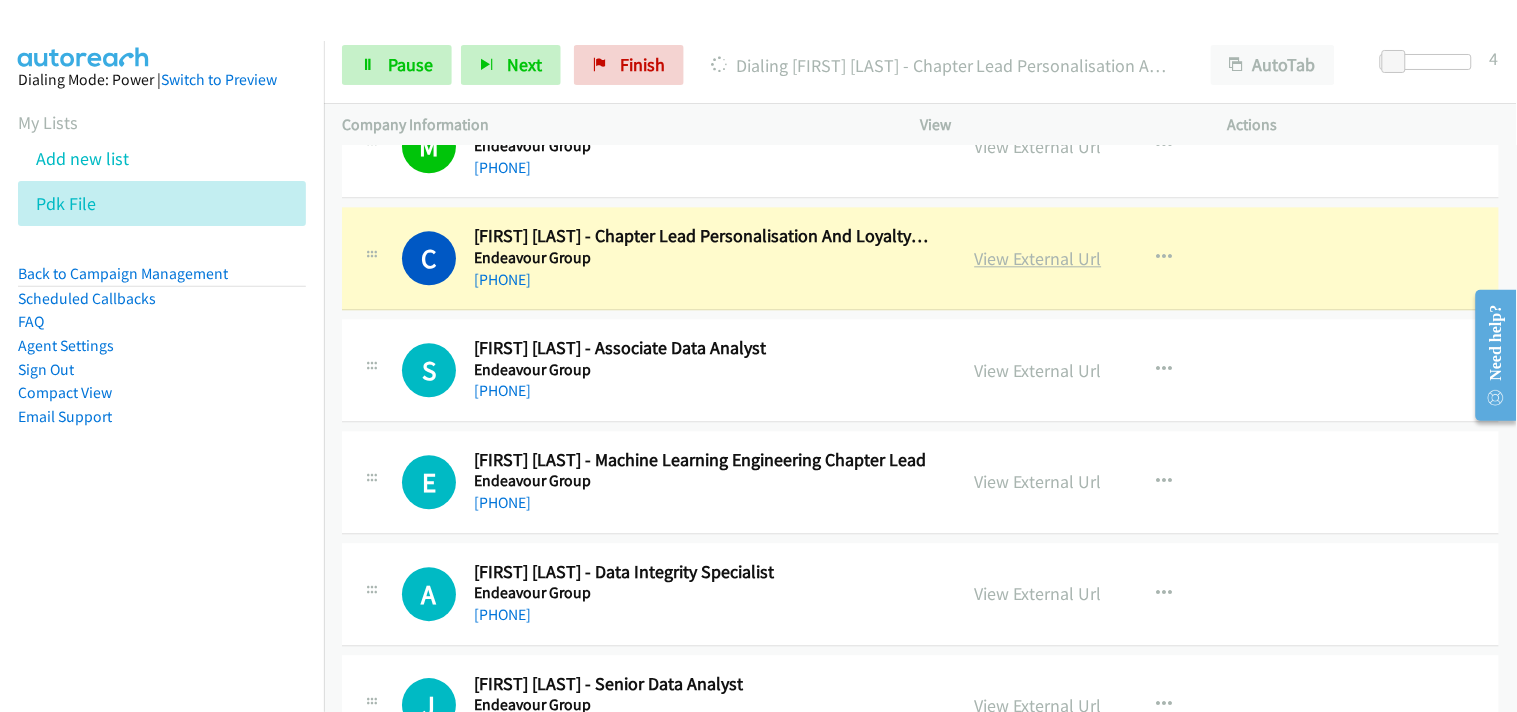 click on "View External Url" at bounding box center (1038, 258) 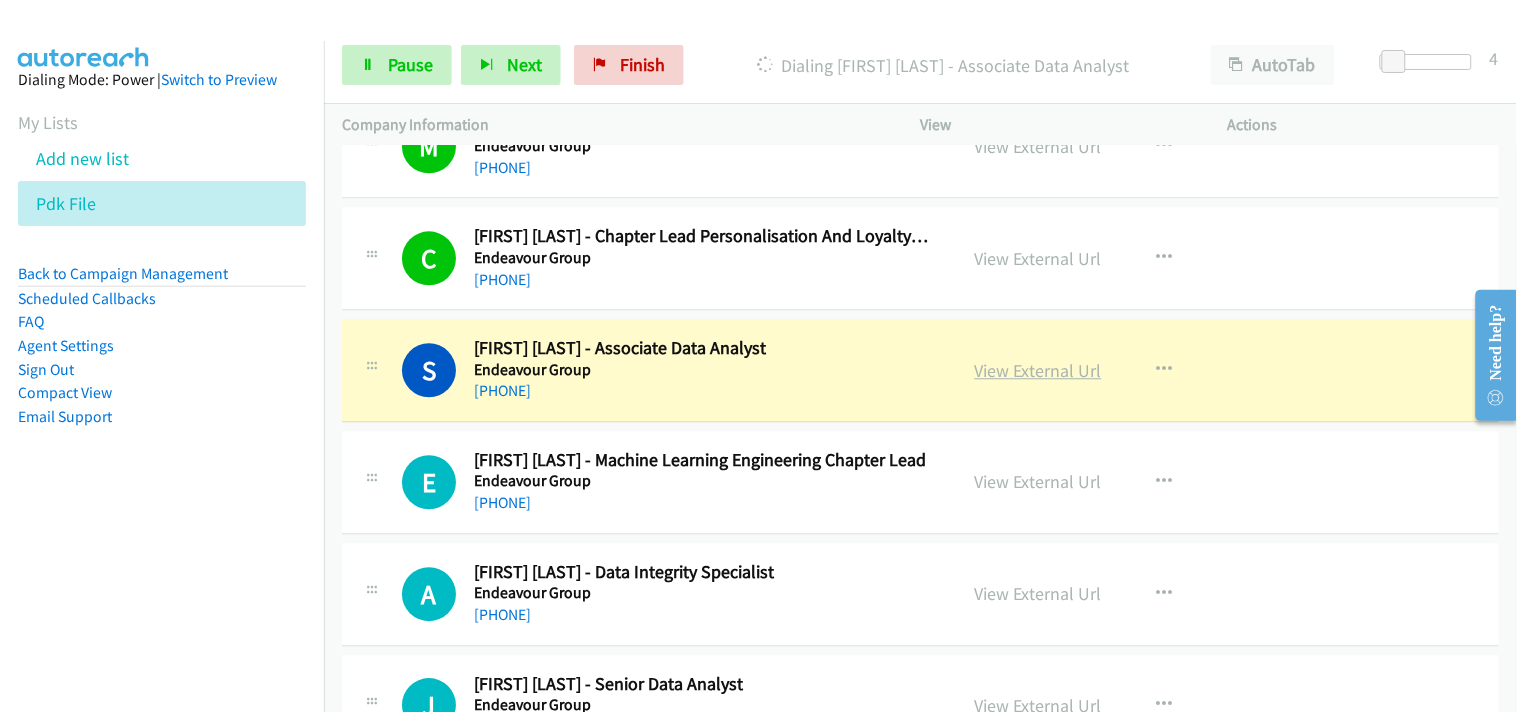 click on "View External Url" at bounding box center [1038, 370] 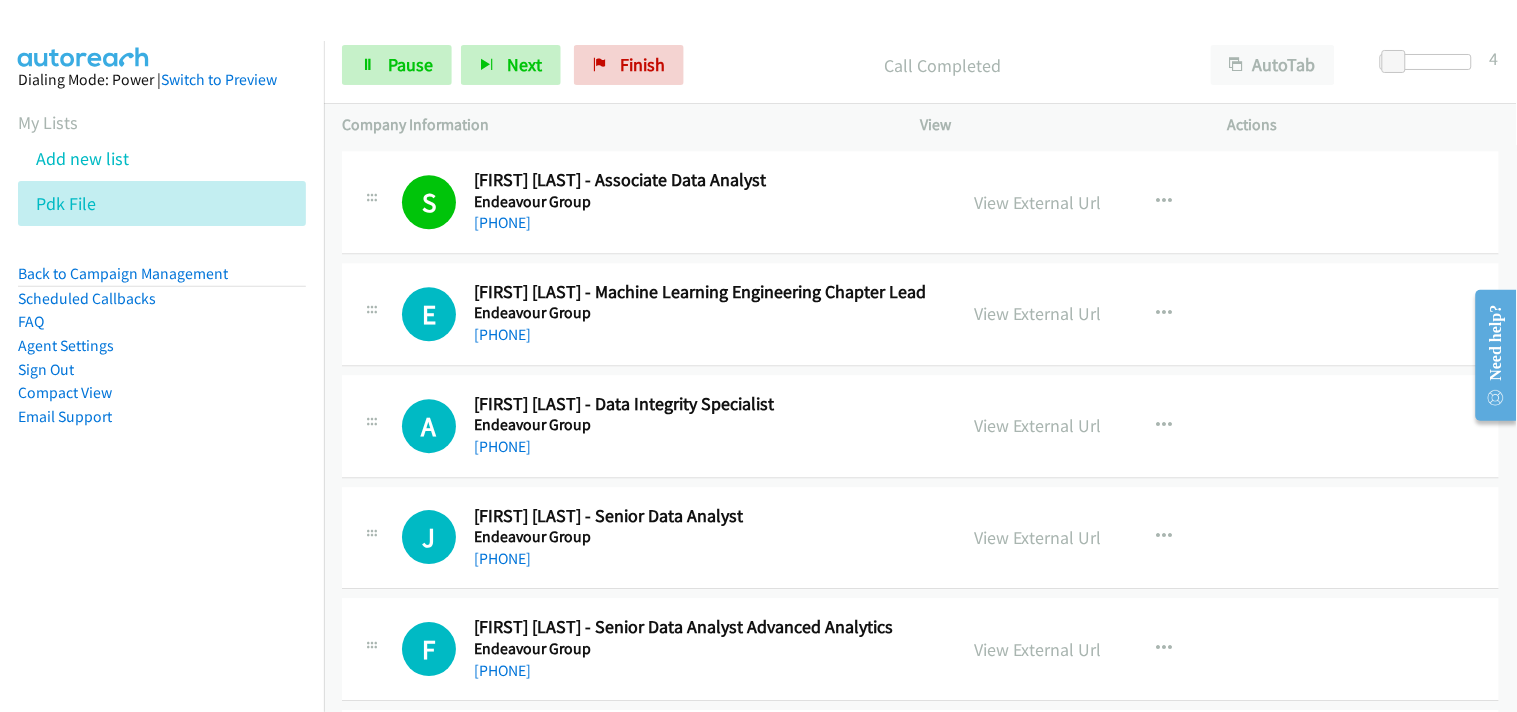 scroll, scrollTop: 9222, scrollLeft: 0, axis: vertical 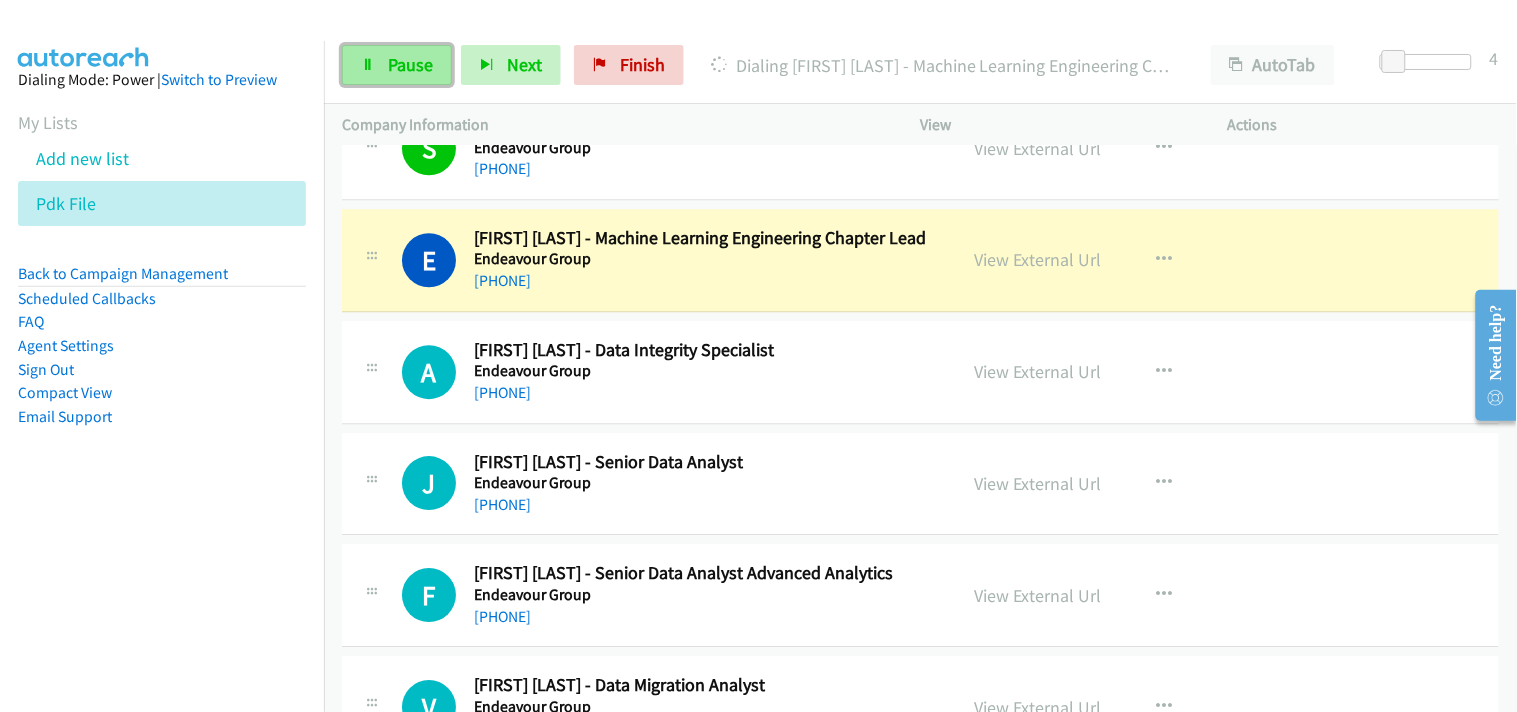 click on "Pause" at bounding box center (397, 65) 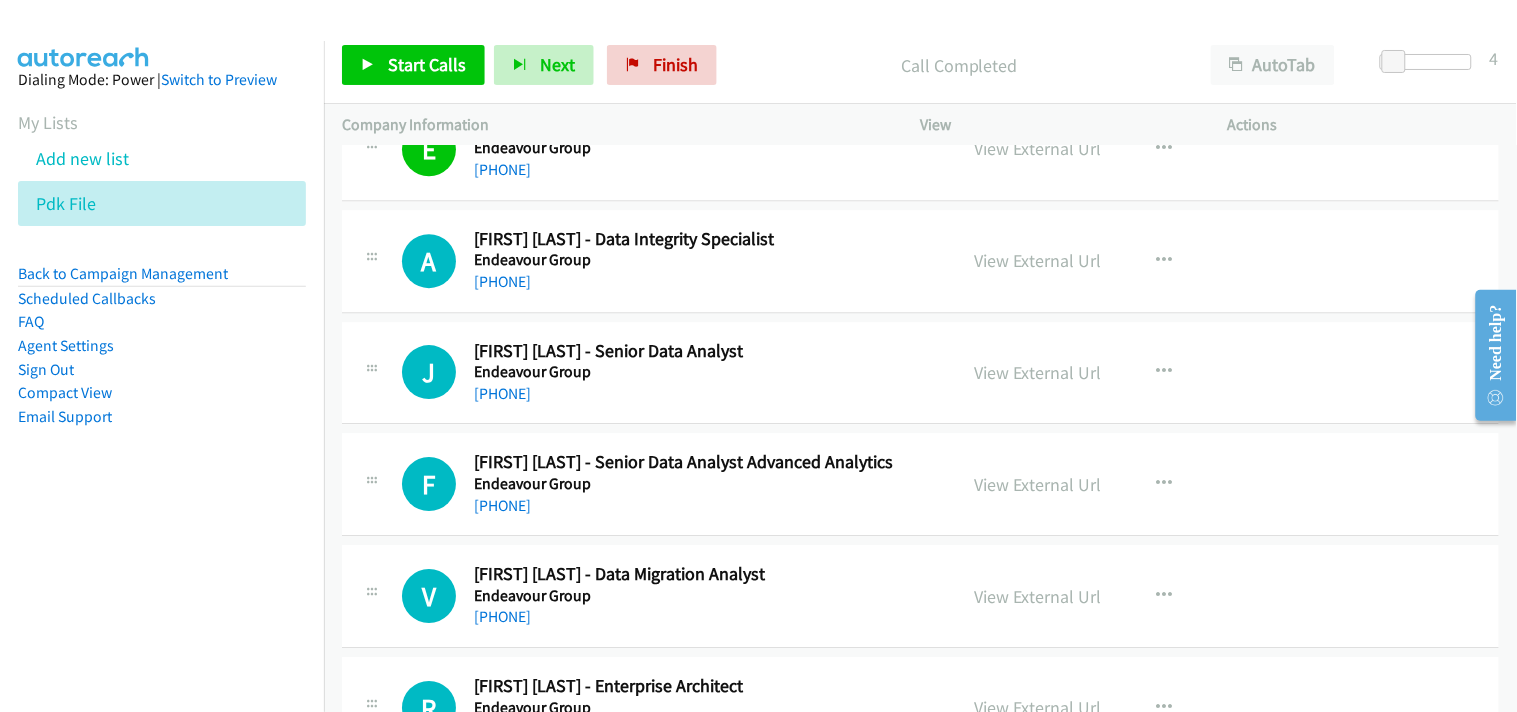 scroll, scrollTop: 9222, scrollLeft: 0, axis: vertical 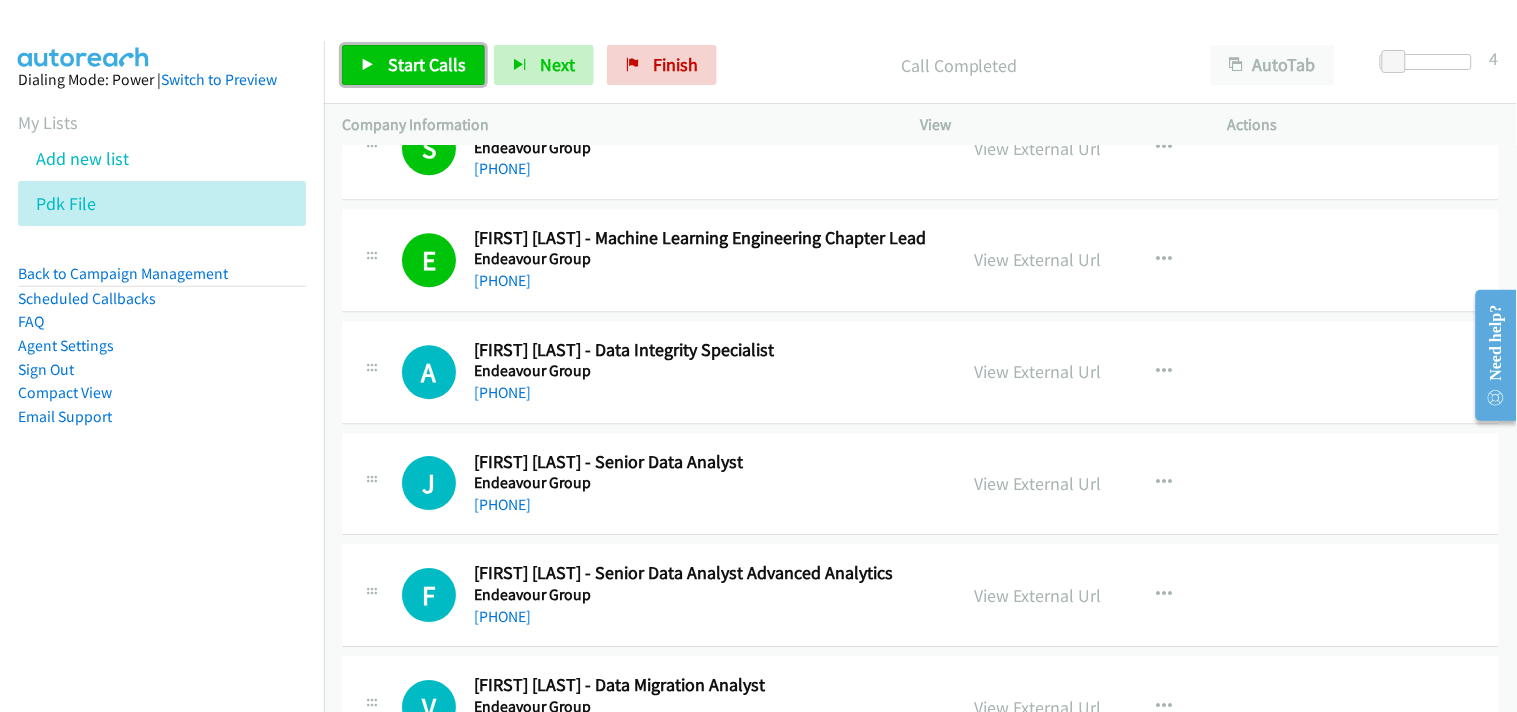 click on "Start Calls" at bounding box center (413, 65) 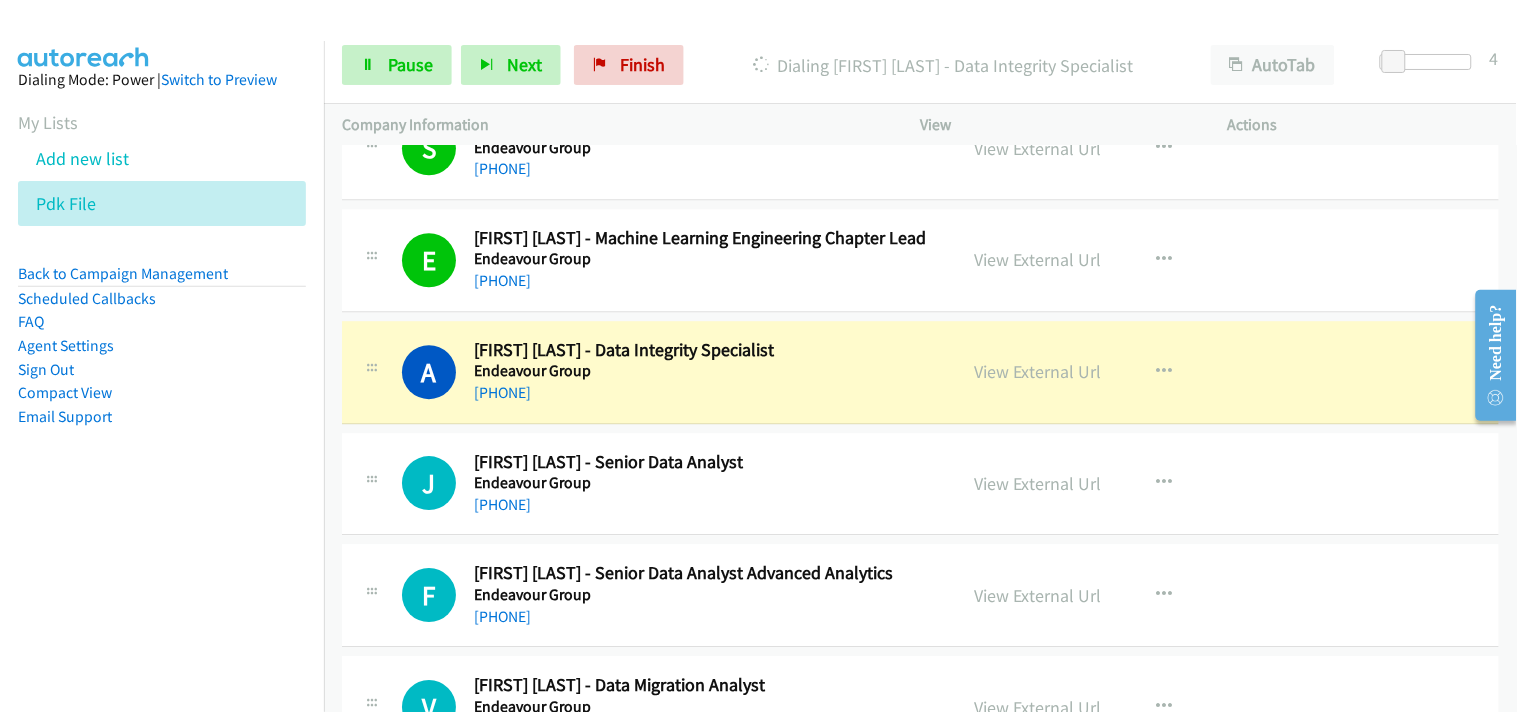 scroll, scrollTop: 9333, scrollLeft: 0, axis: vertical 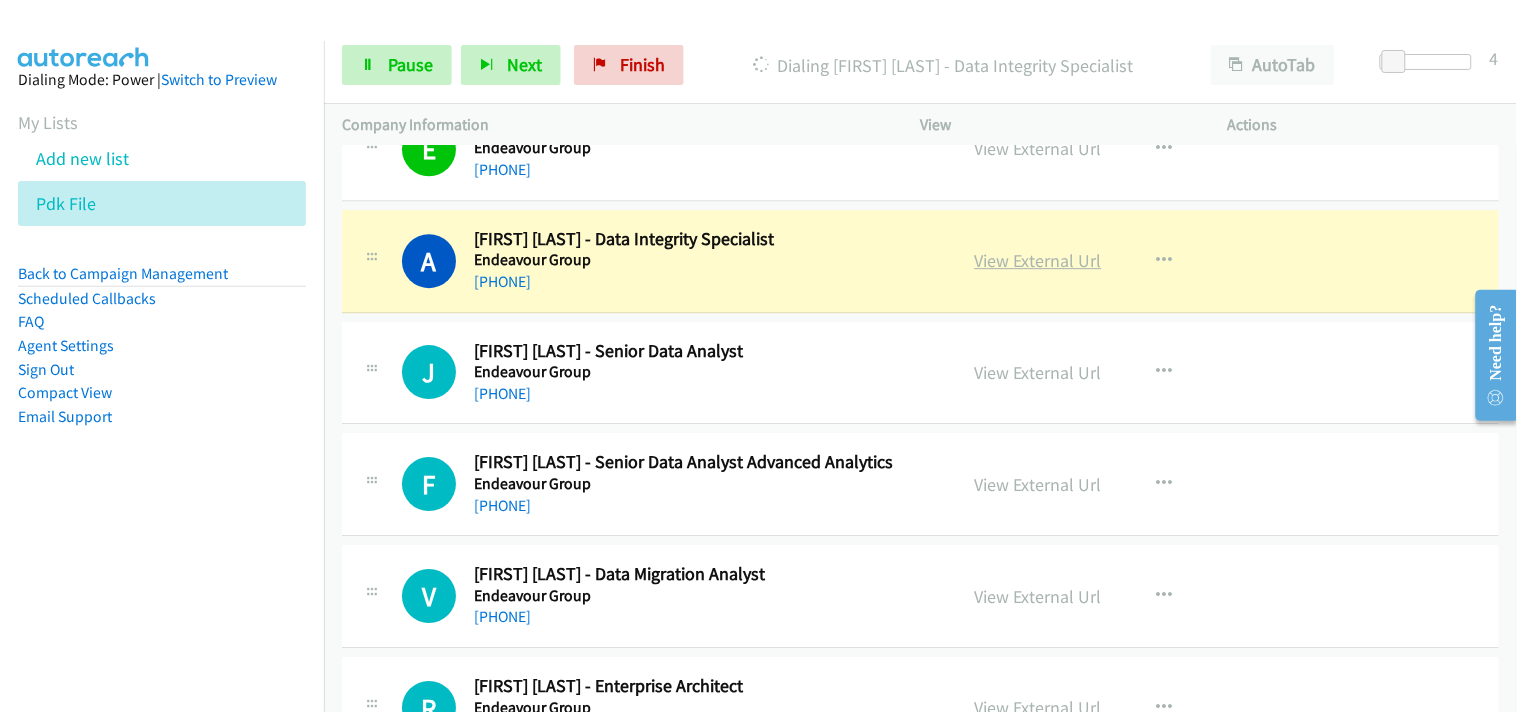 click on "View External Url" at bounding box center [1038, 260] 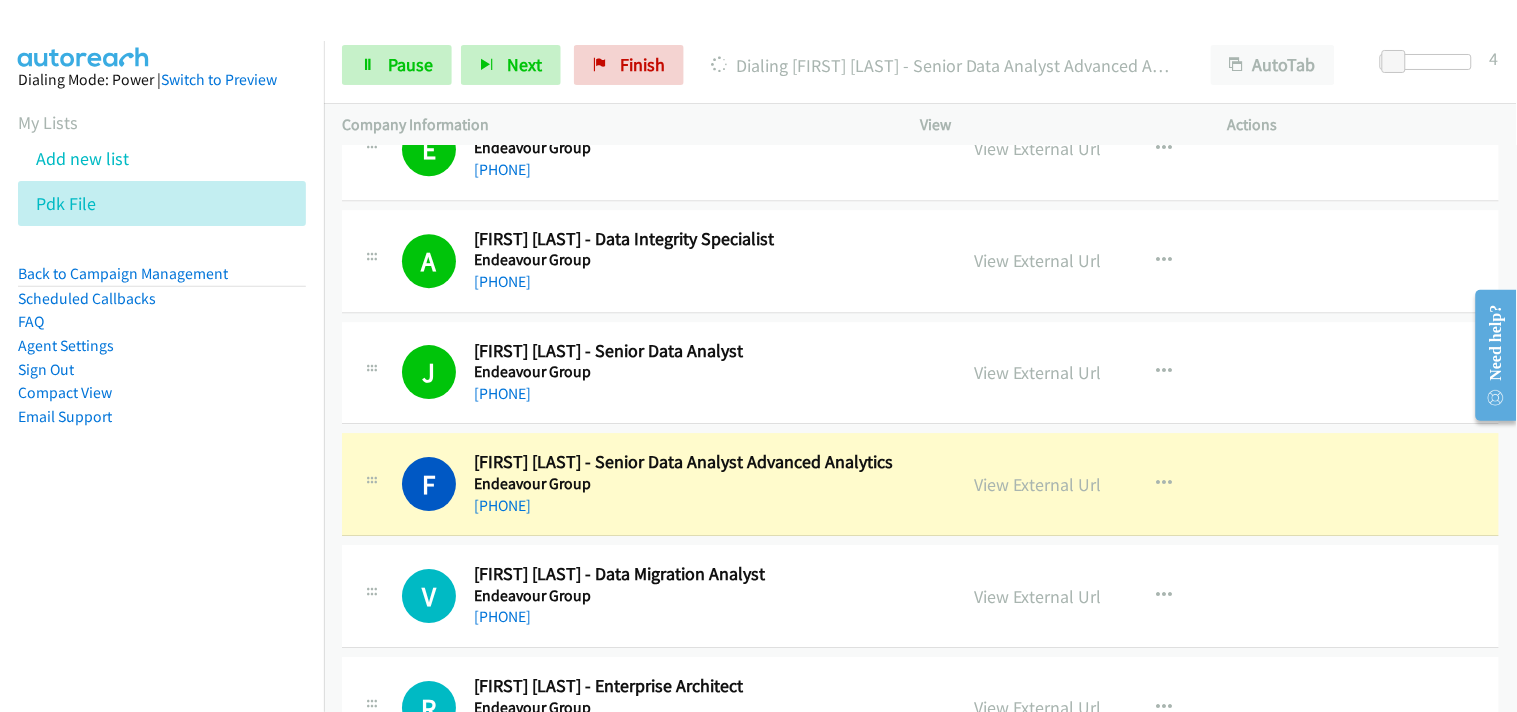 scroll, scrollTop: 9444, scrollLeft: 0, axis: vertical 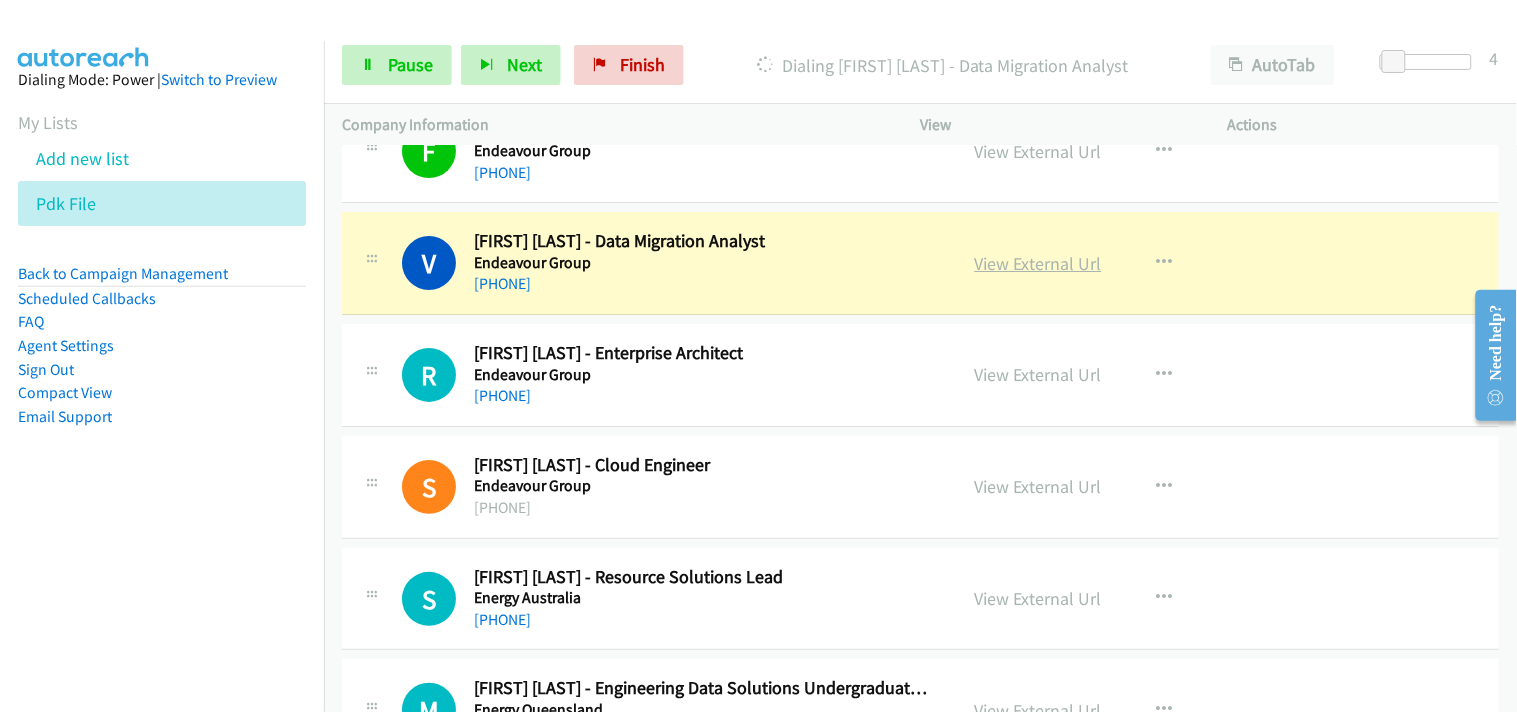 click on "View External Url" at bounding box center [1038, 263] 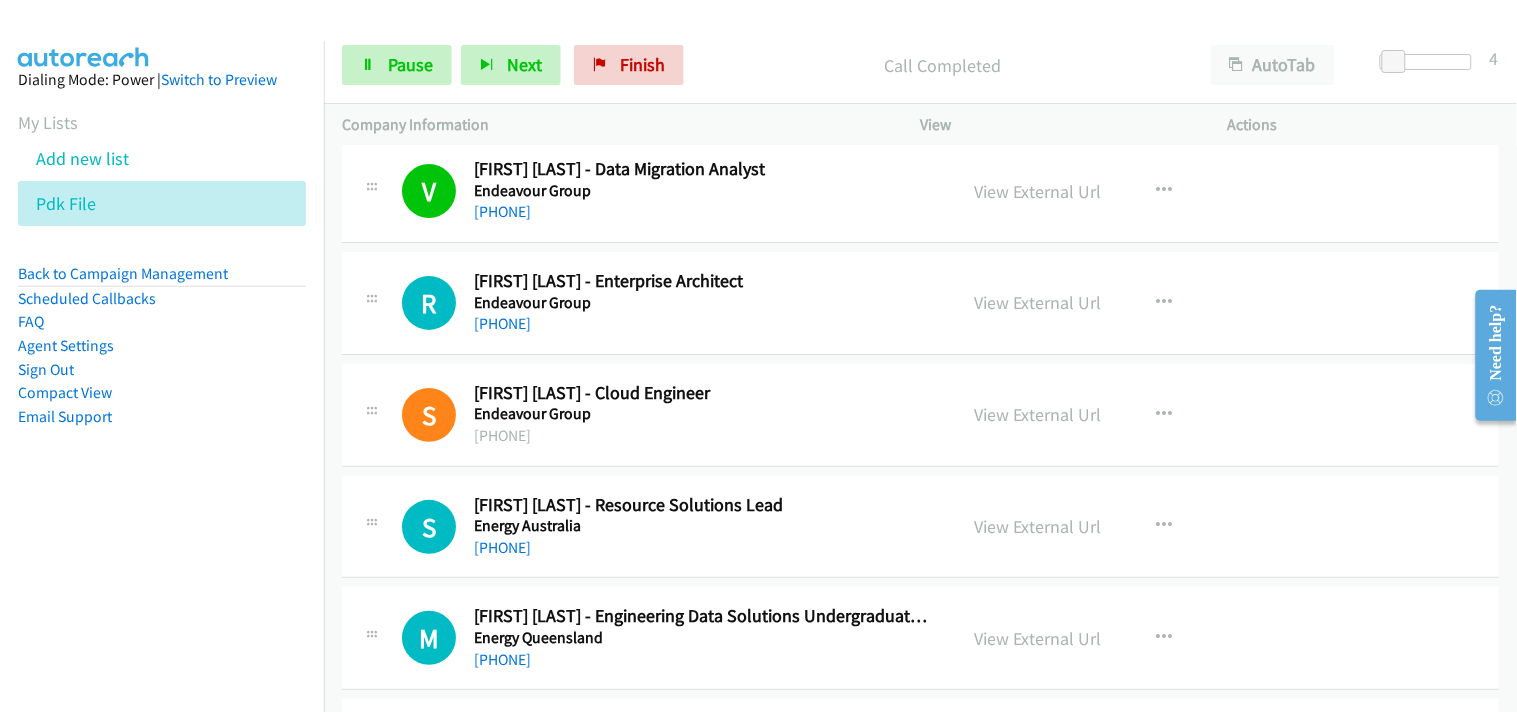 scroll, scrollTop: 9777, scrollLeft: 0, axis: vertical 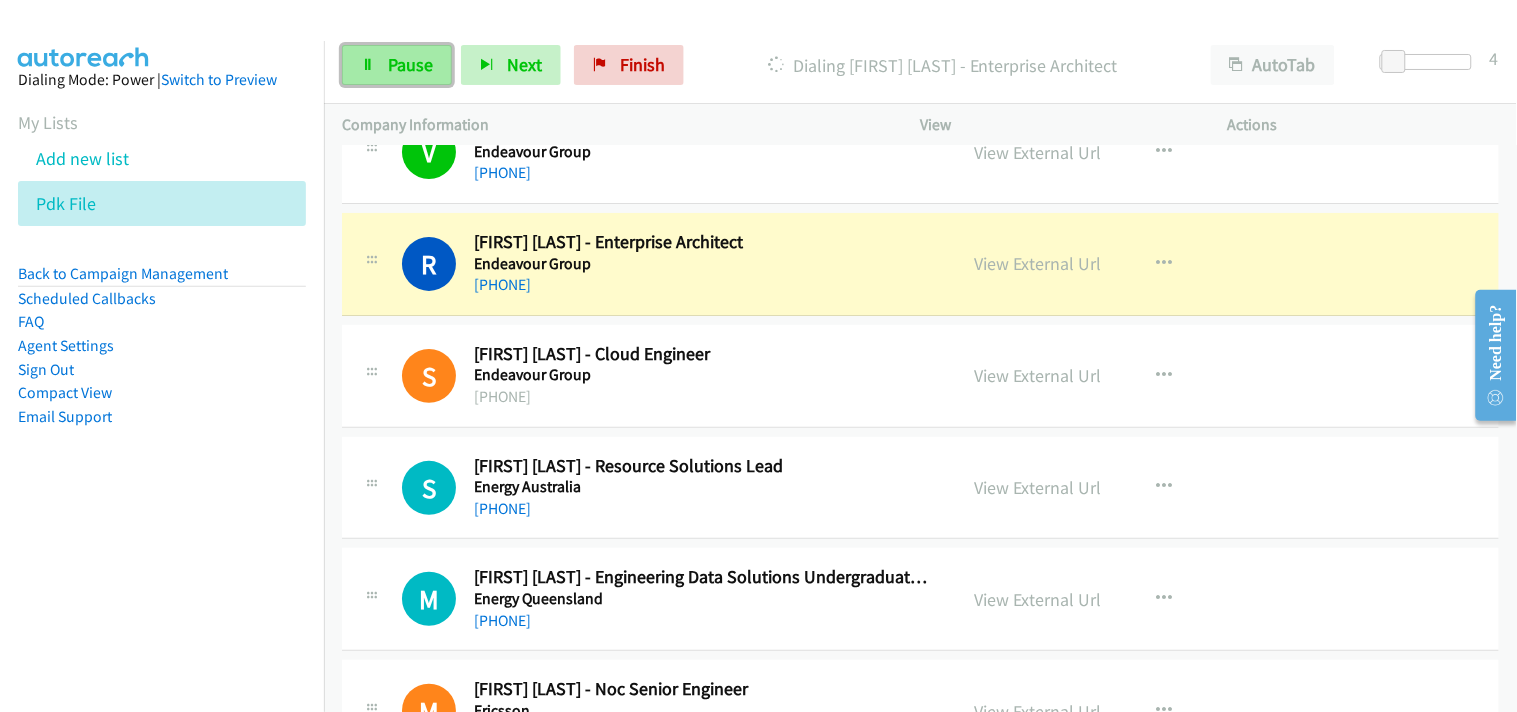 click on "Pause" at bounding box center (410, 64) 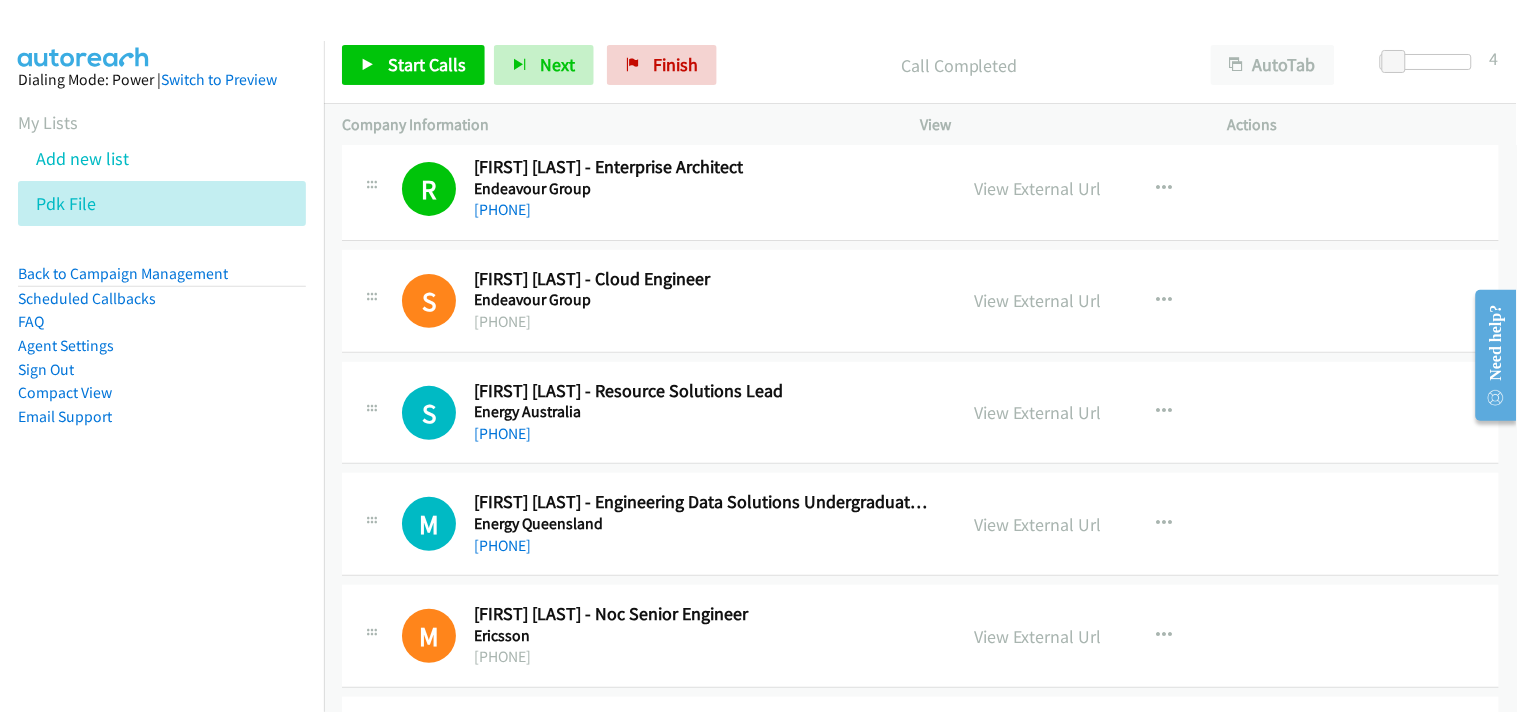 scroll, scrollTop: 9888, scrollLeft: 0, axis: vertical 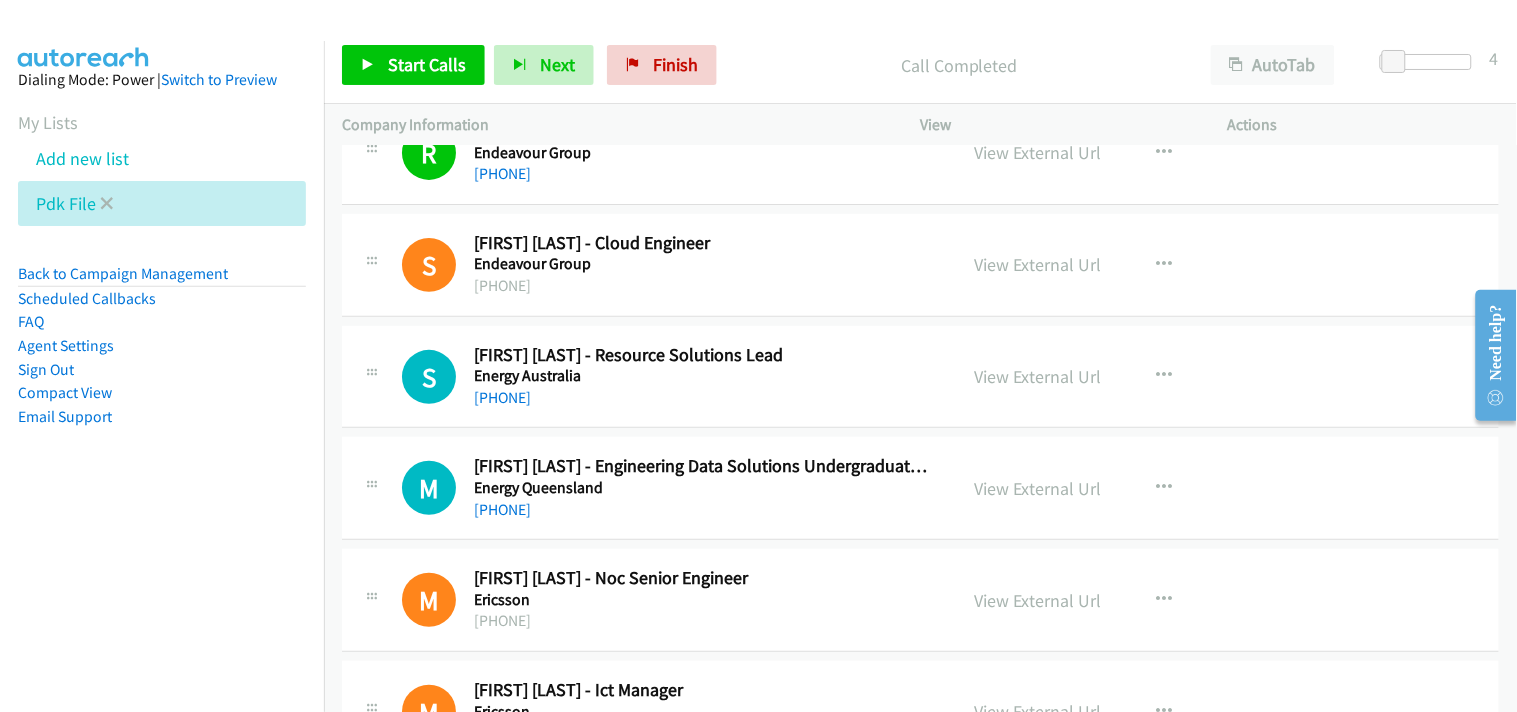 click on "Pdk File" at bounding box center [162, 203] 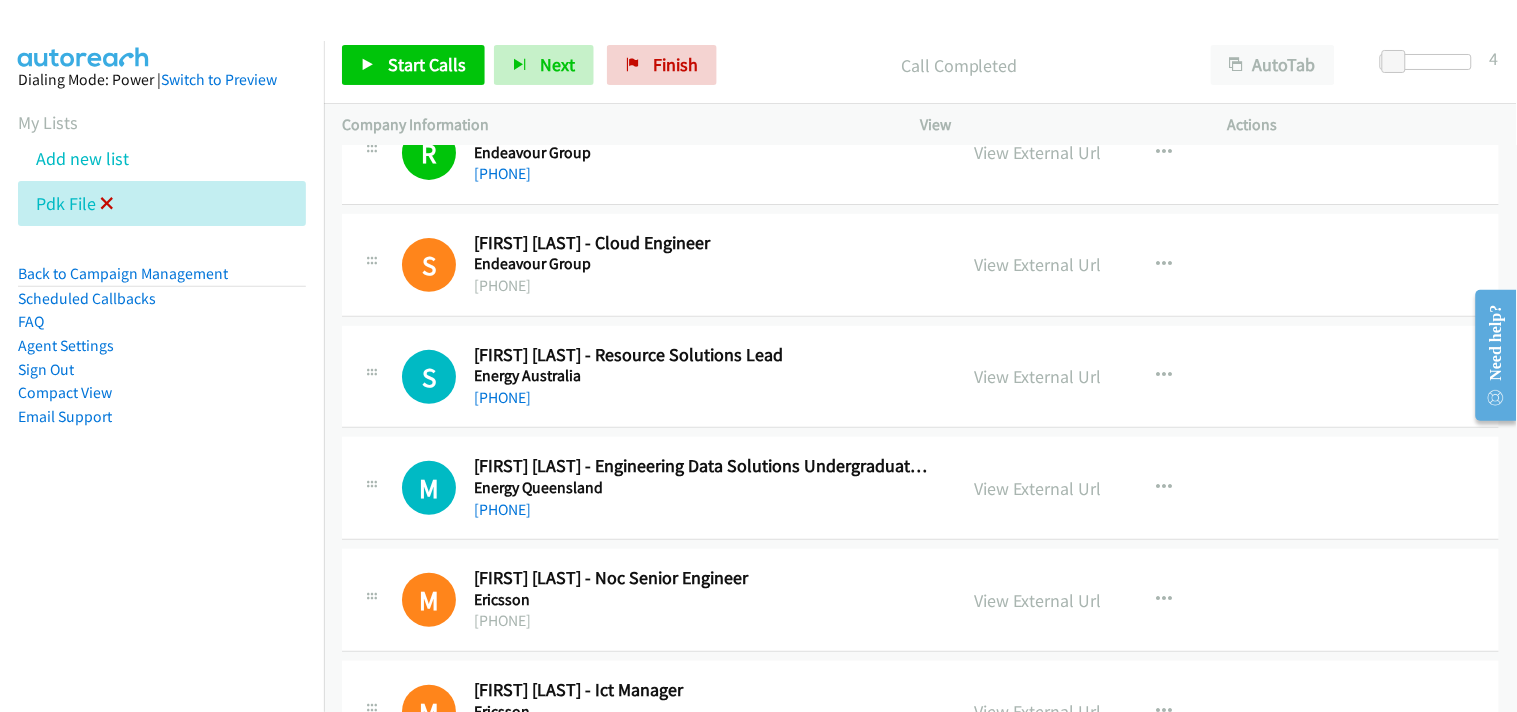 click at bounding box center (107, 205) 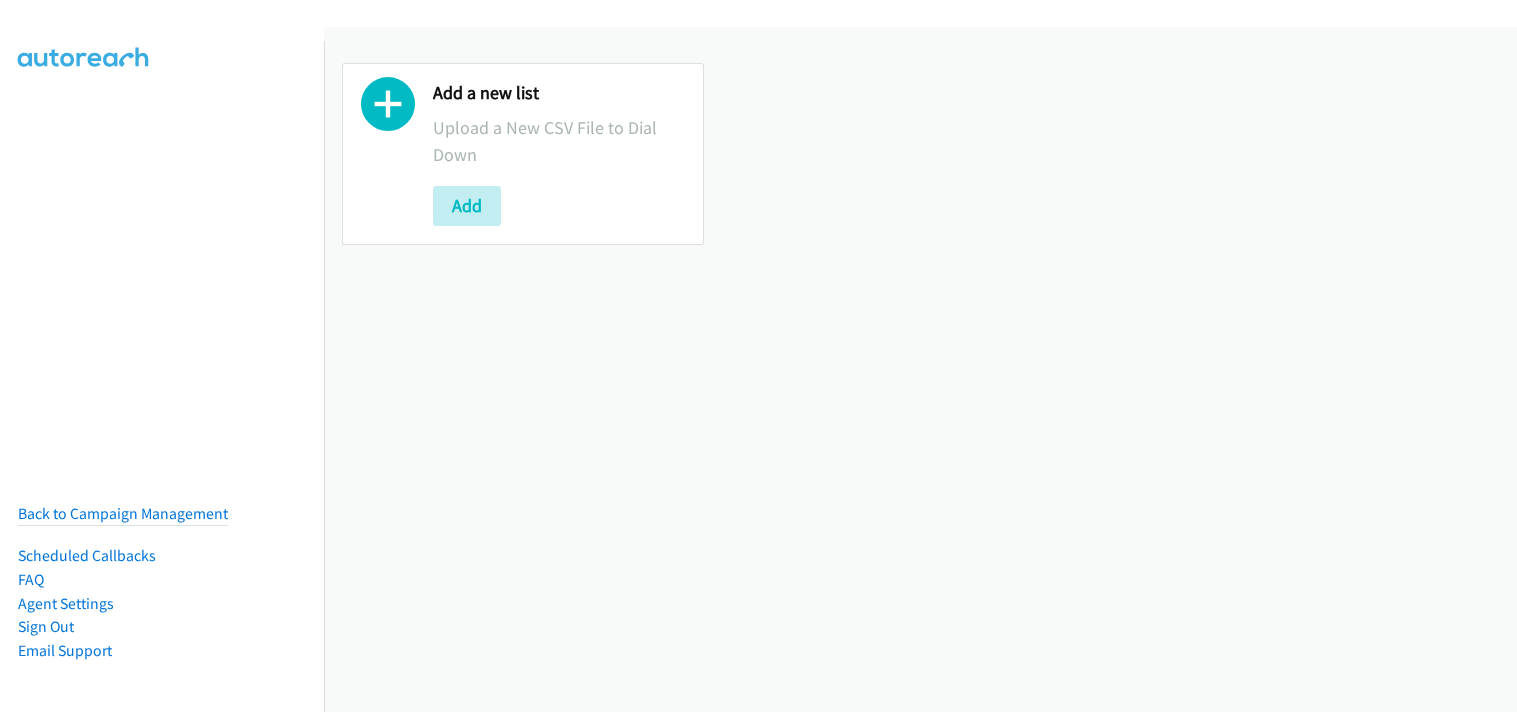 scroll, scrollTop: 0, scrollLeft: 0, axis: both 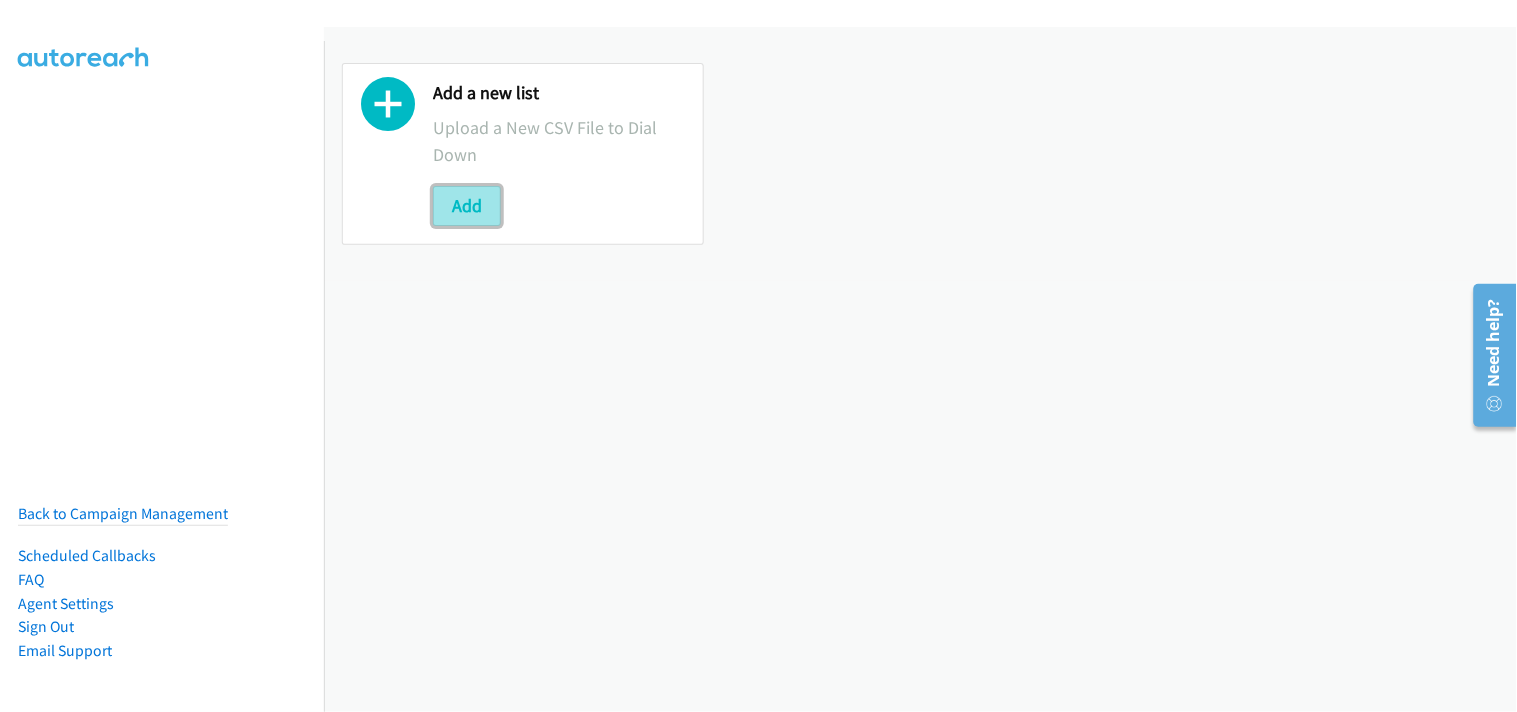 click on "Add" at bounding box center [467, 206] 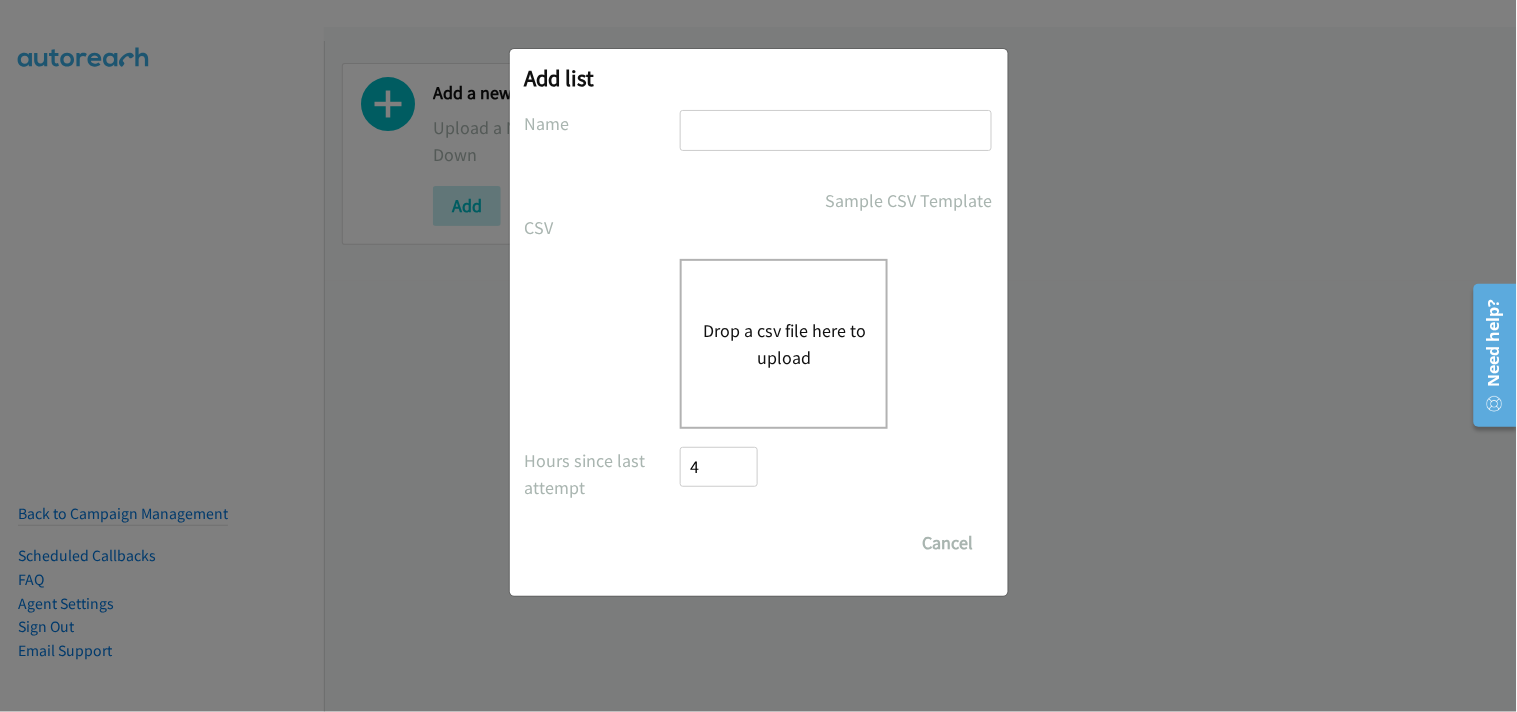 drag, startPoint x: 741, startPoint y: 131, endPoint x: 793, endPoint y: 150, distance: 55.362442 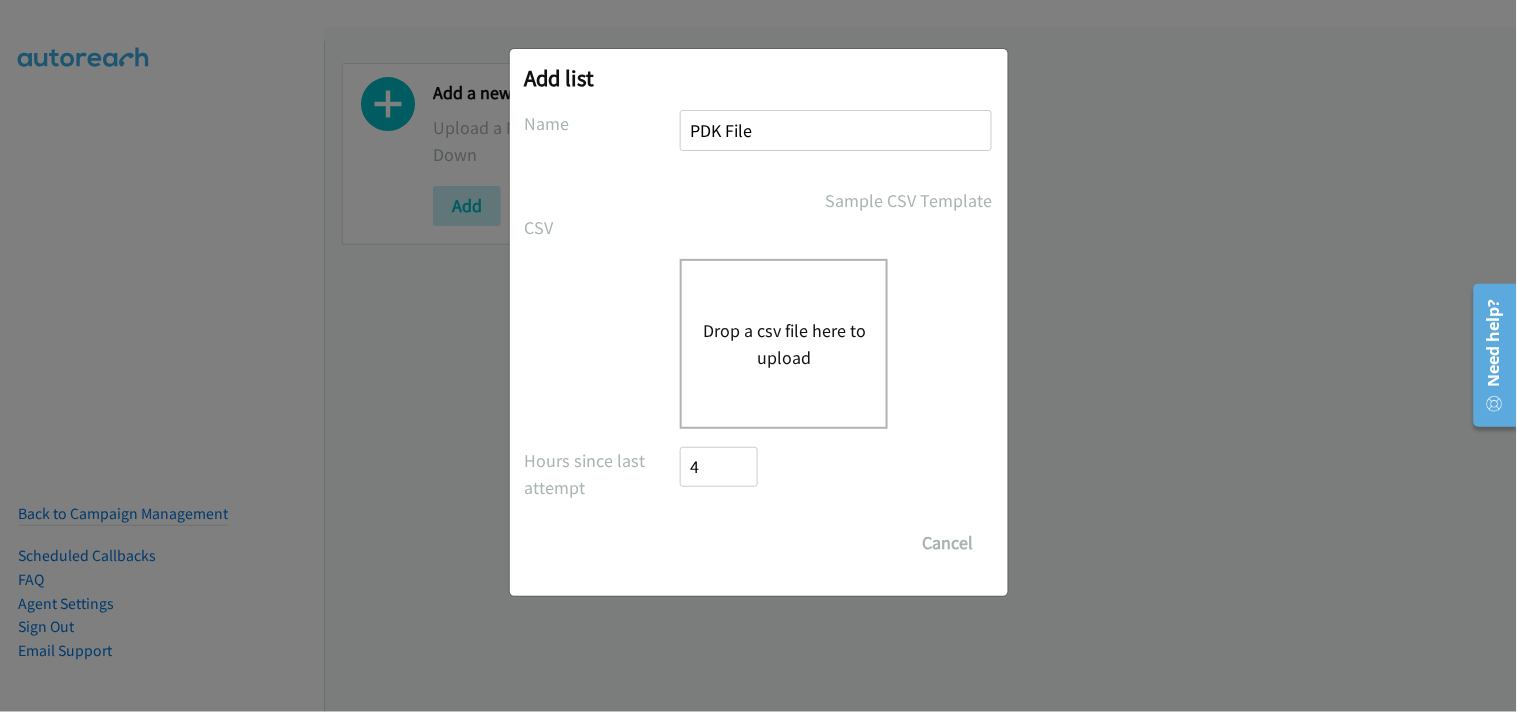 click on "Drop a csv file here to upload" at bounding box center (784, 344) 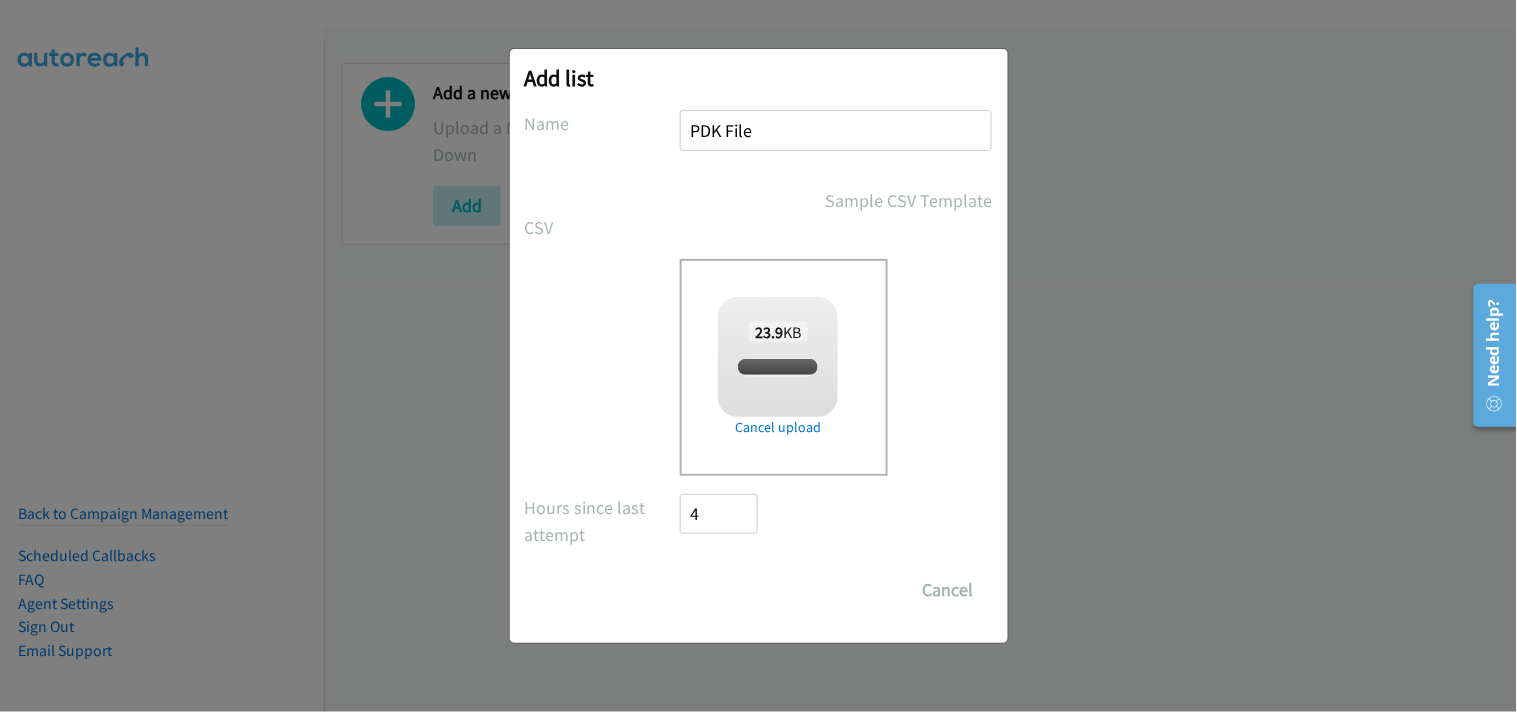 checkbox on "true" 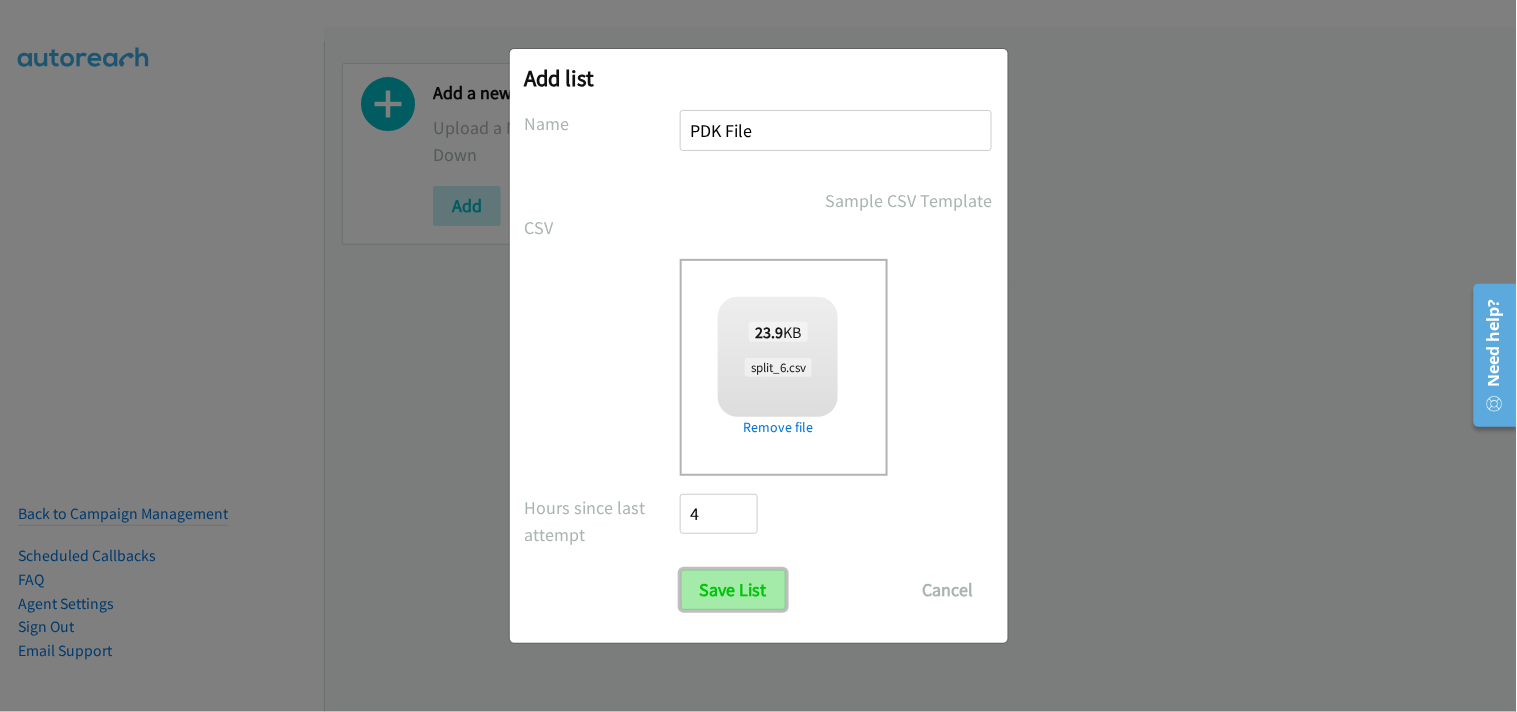 click on "Save List" at bounding box center (733, 590) 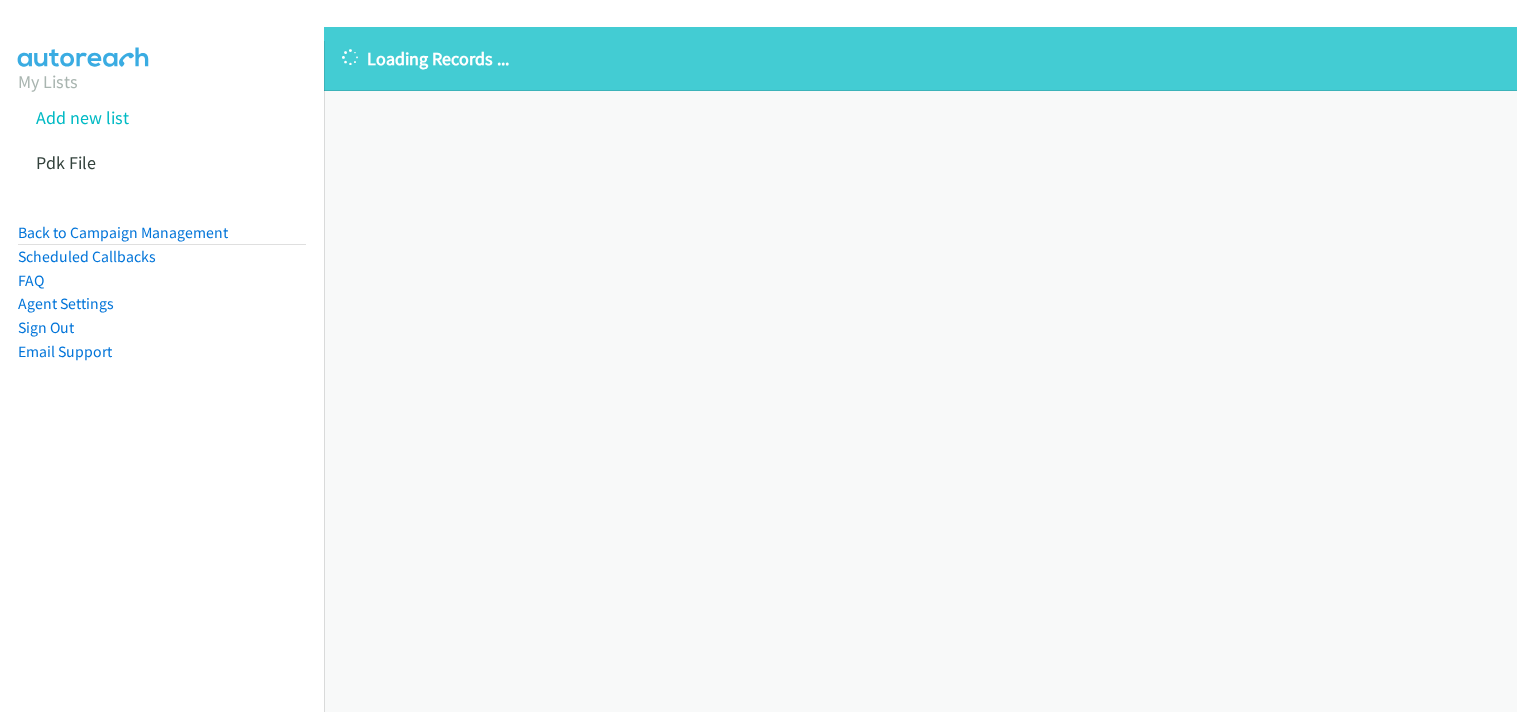 scroll, scrollTop: 0, scrollLeft: 0, axis: both 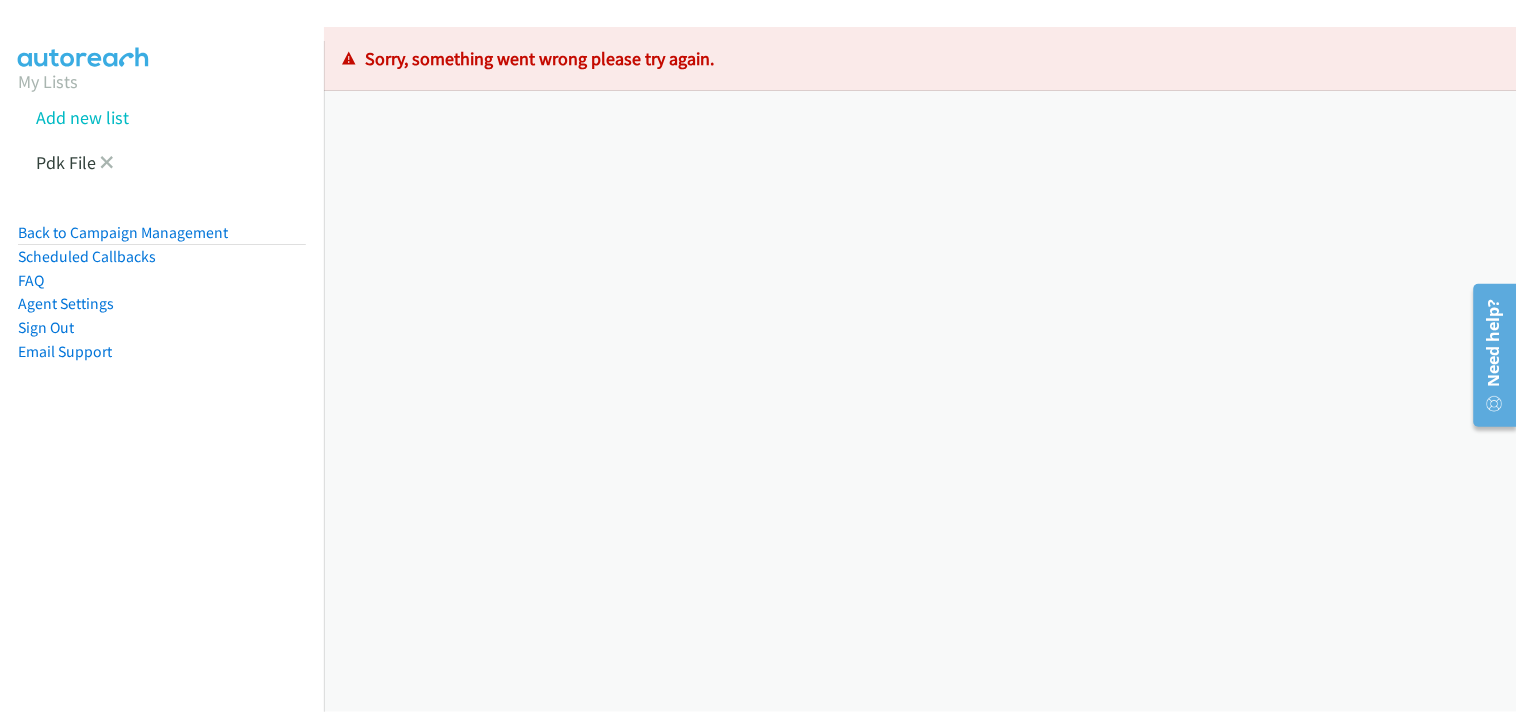 click at bounding box center [107, 162] 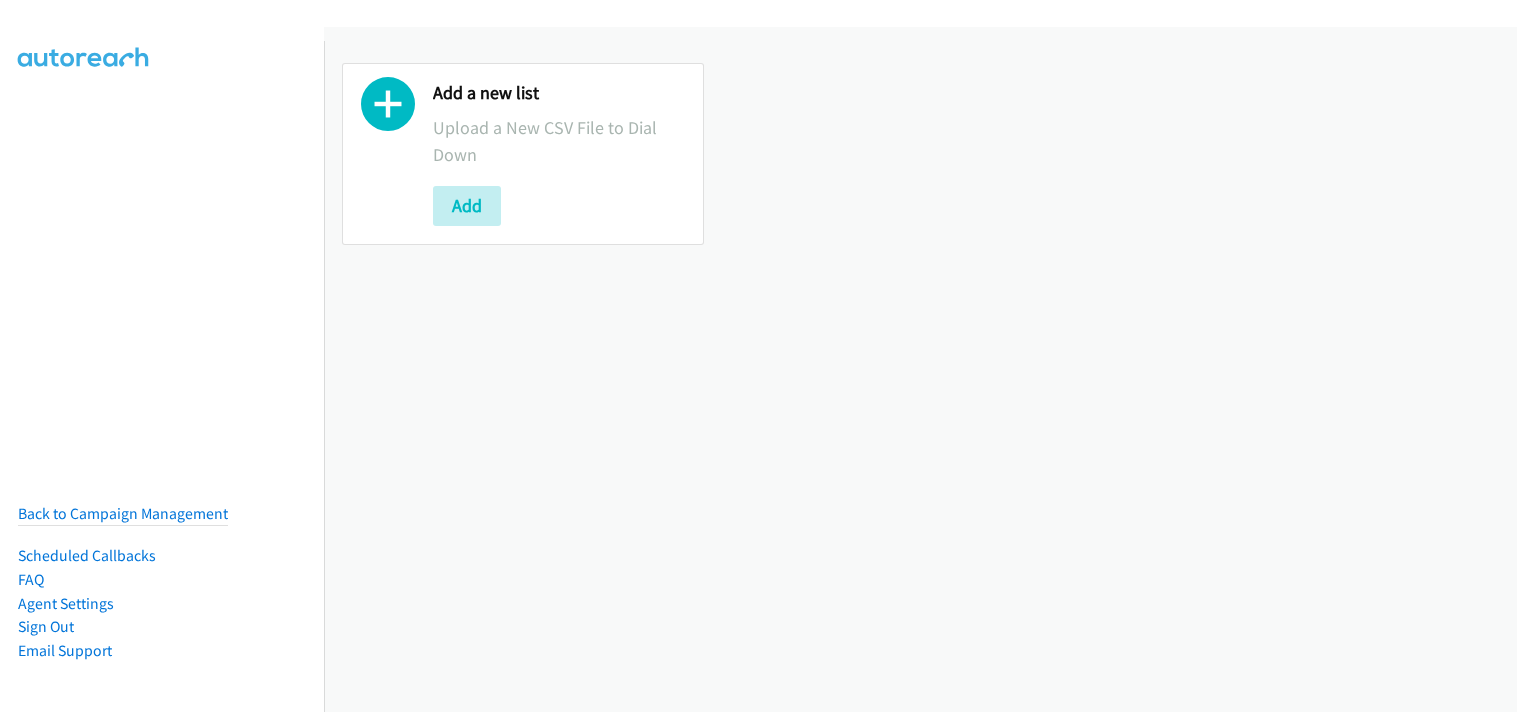 scroll, scrollTop: 0, scrollLeft: 0, axis: both 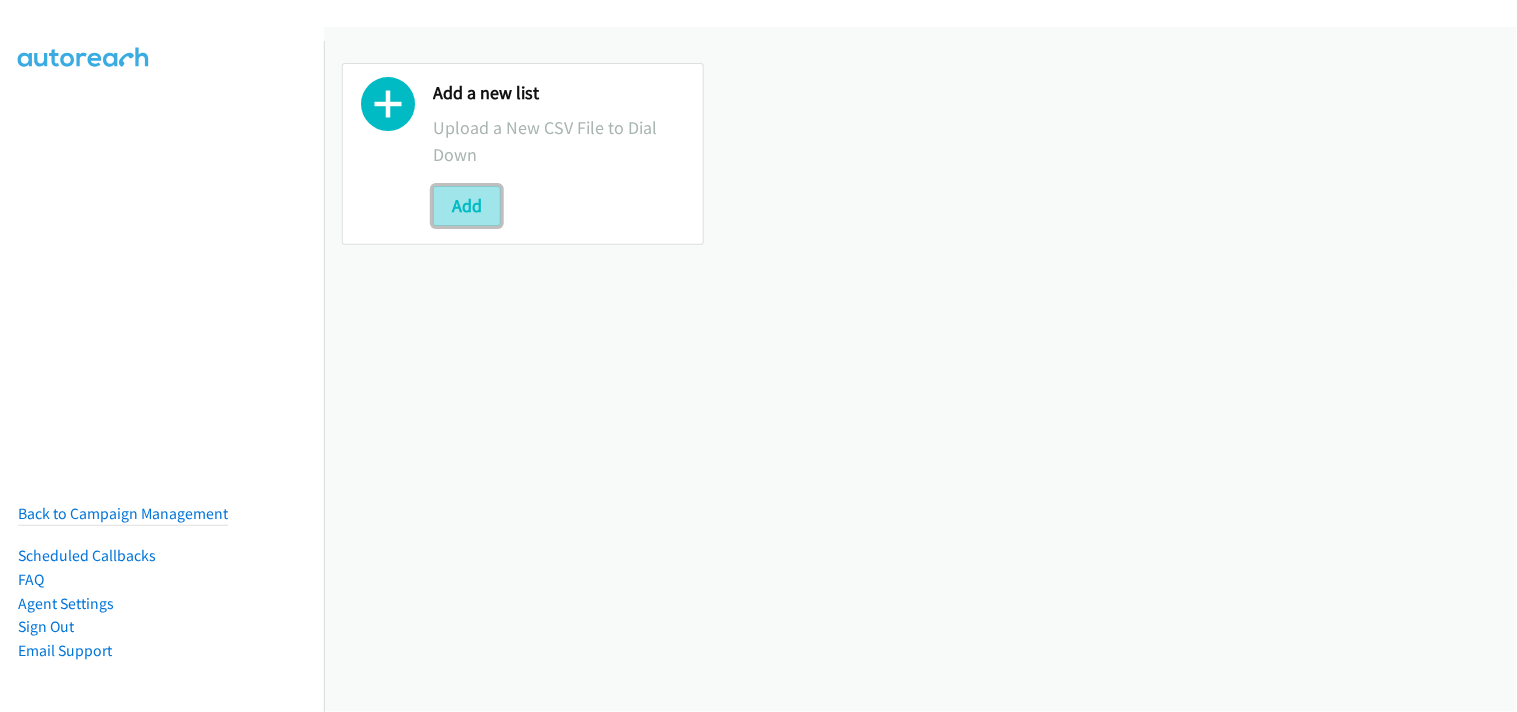 click on "Add" at bounding box center [467, 206] 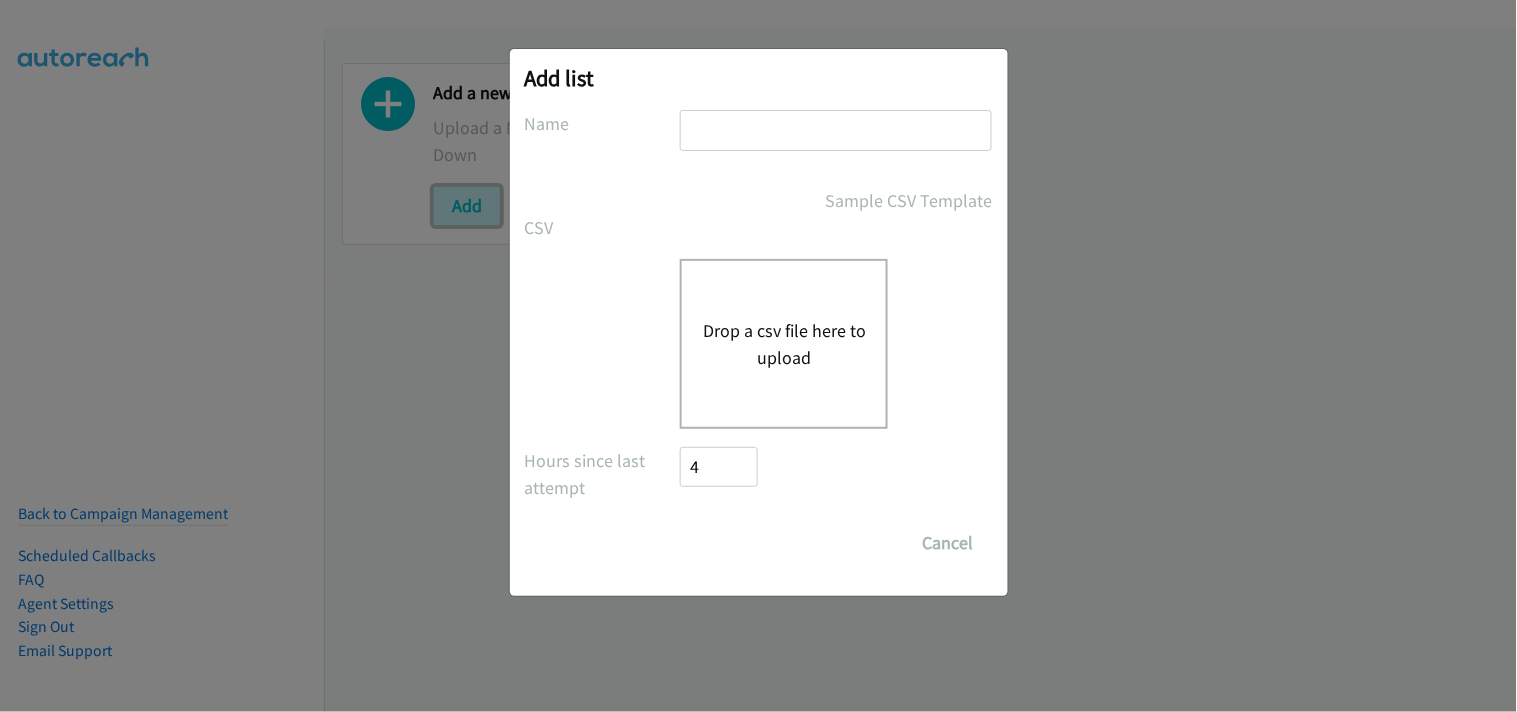 scroll, scrollTop: 0, scrollLeft: 0, axis: both 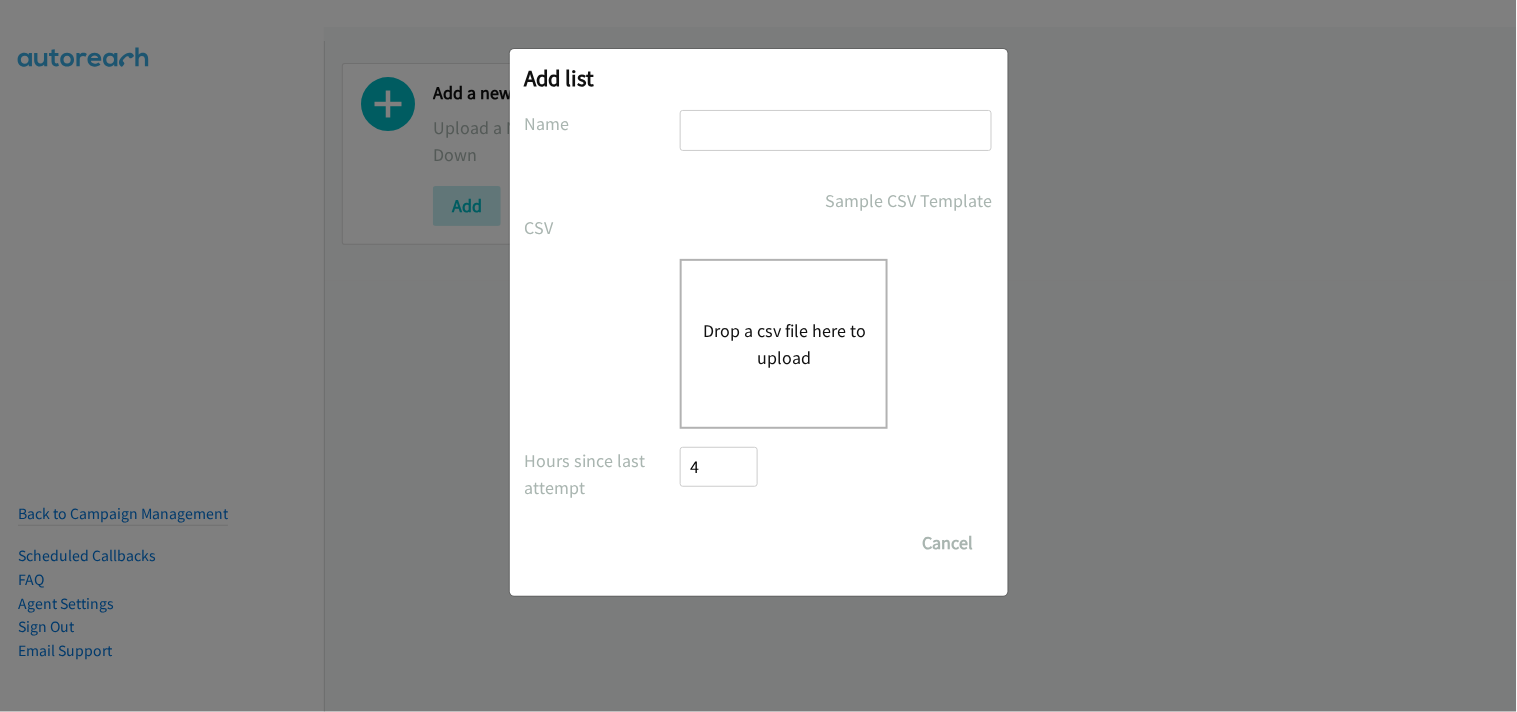 click at bounding box center (836, 130) 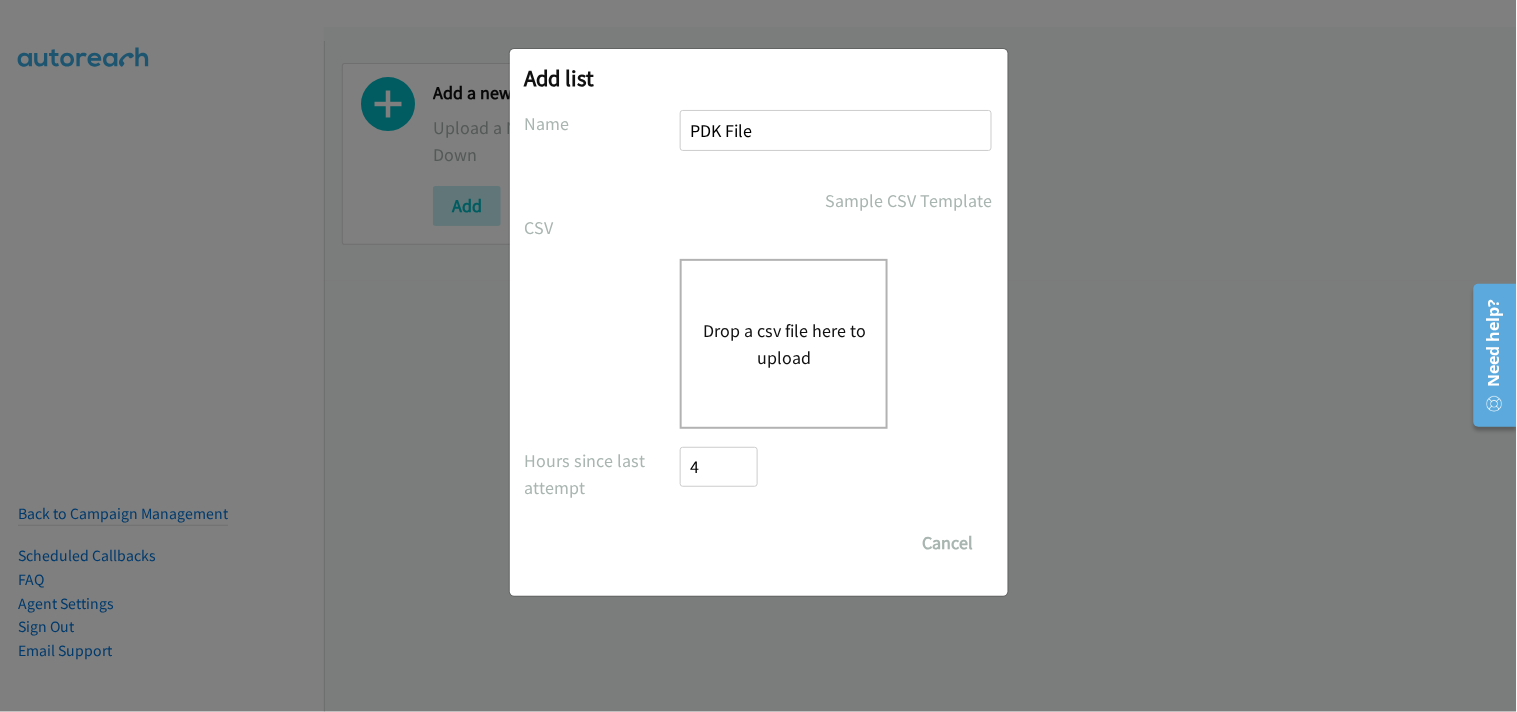 click on "Drop a csv file here to upload" at bounding box center (784, 344) 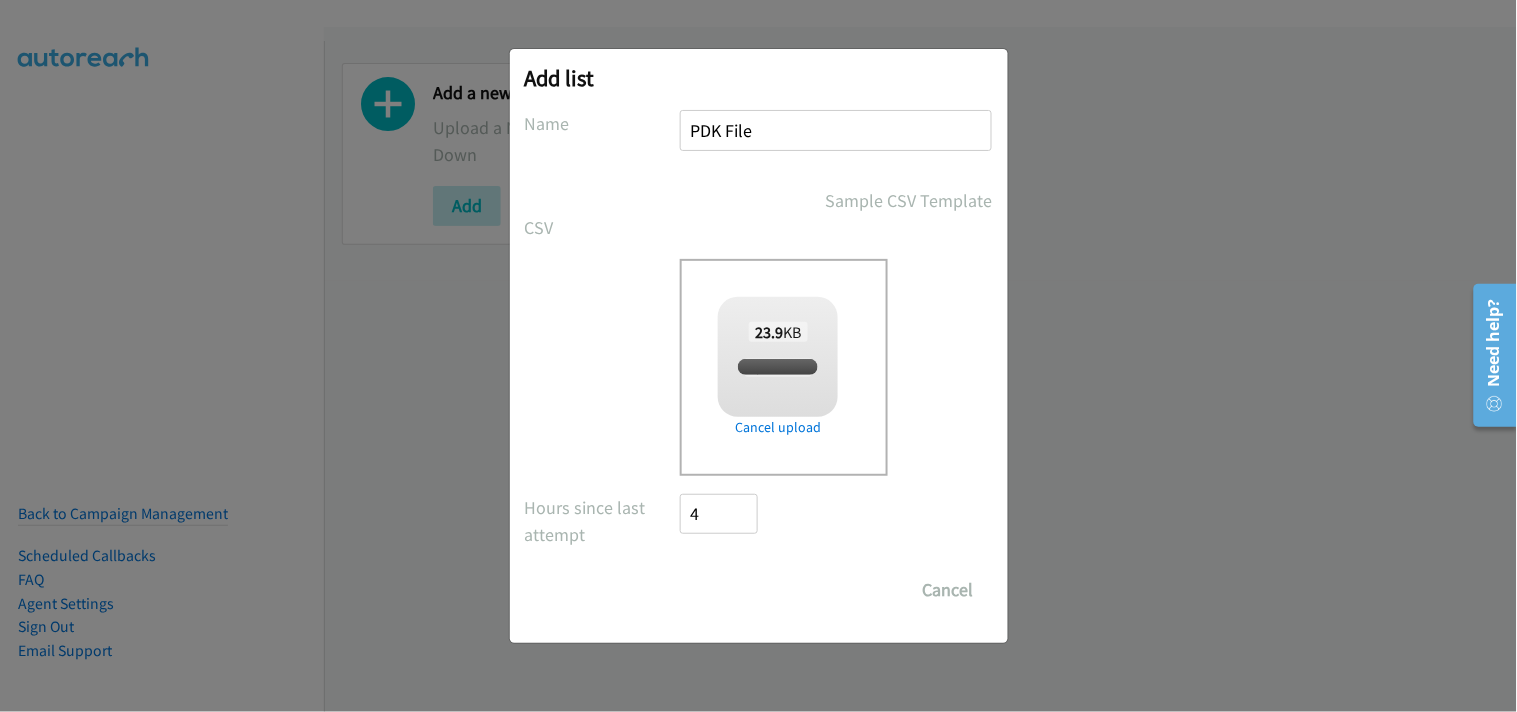 checkbox on "true" 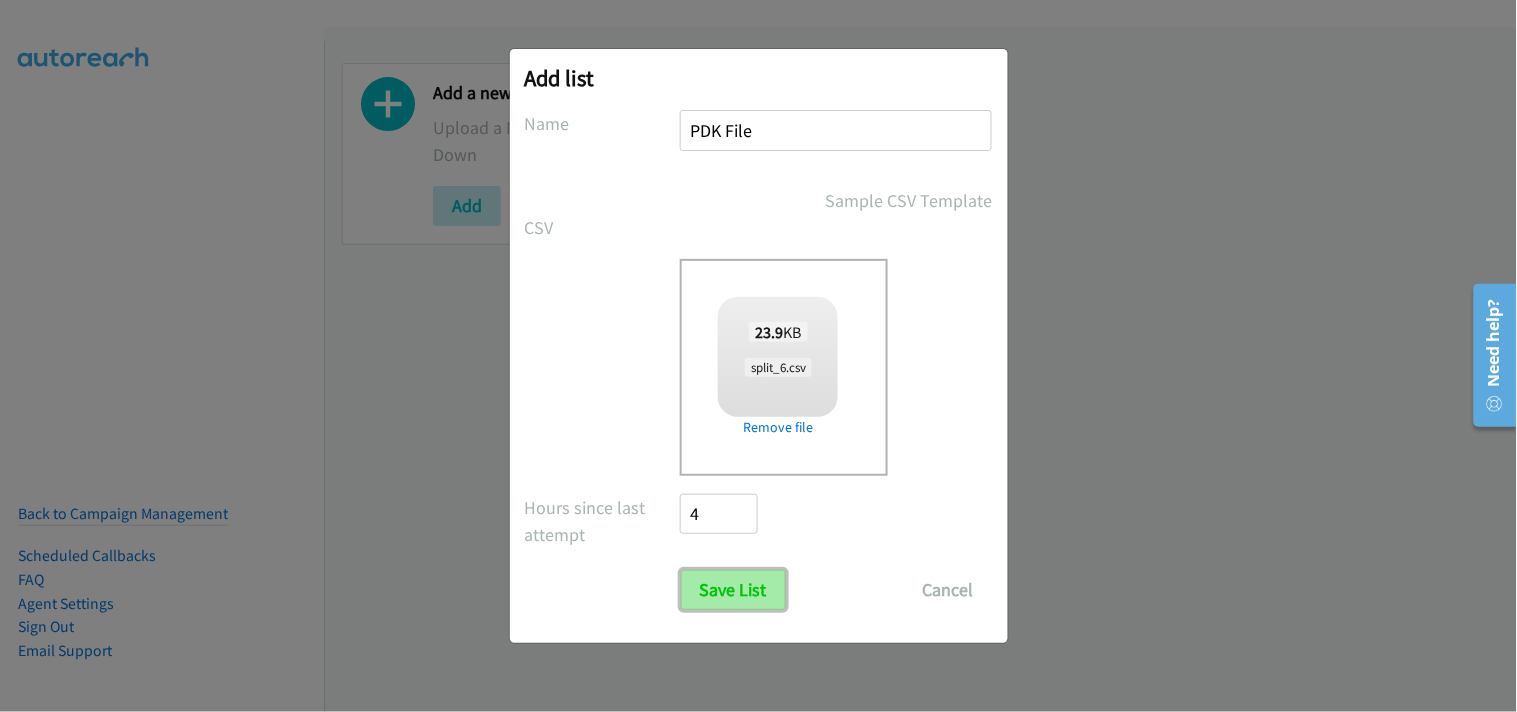 click on "Save List" at bounding box center [733, 590] 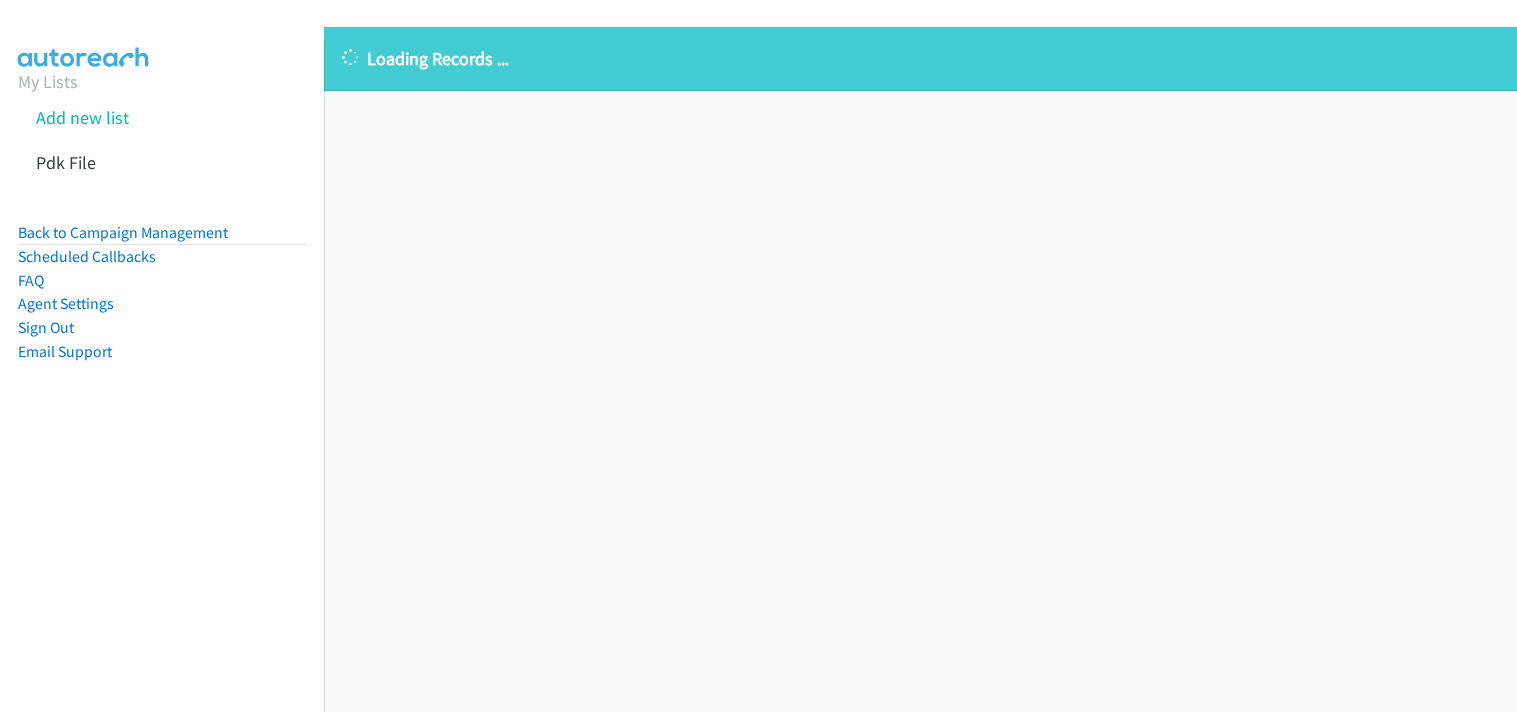scroll, scrollTop: 0, scrollLeft: 0, axis: both 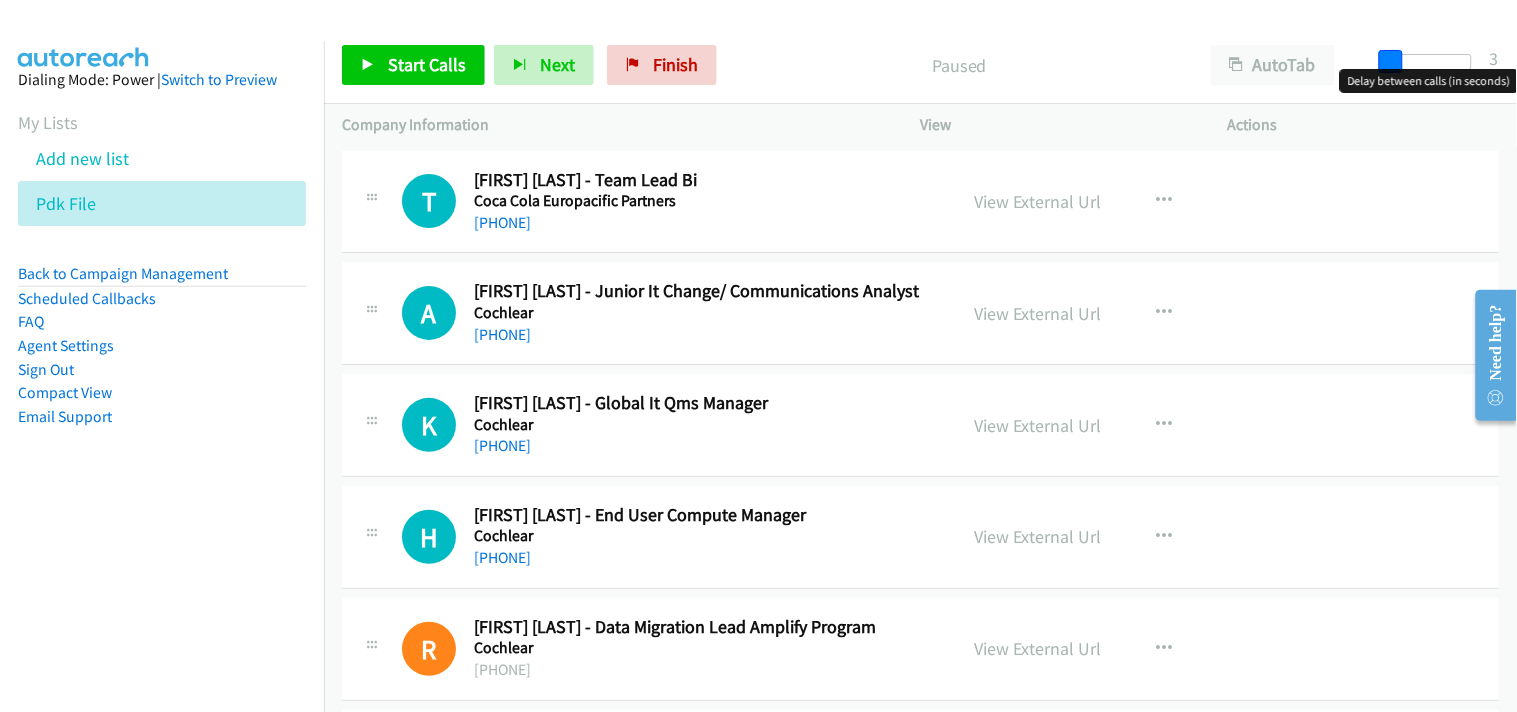 click at bounding box center (1391, 62) 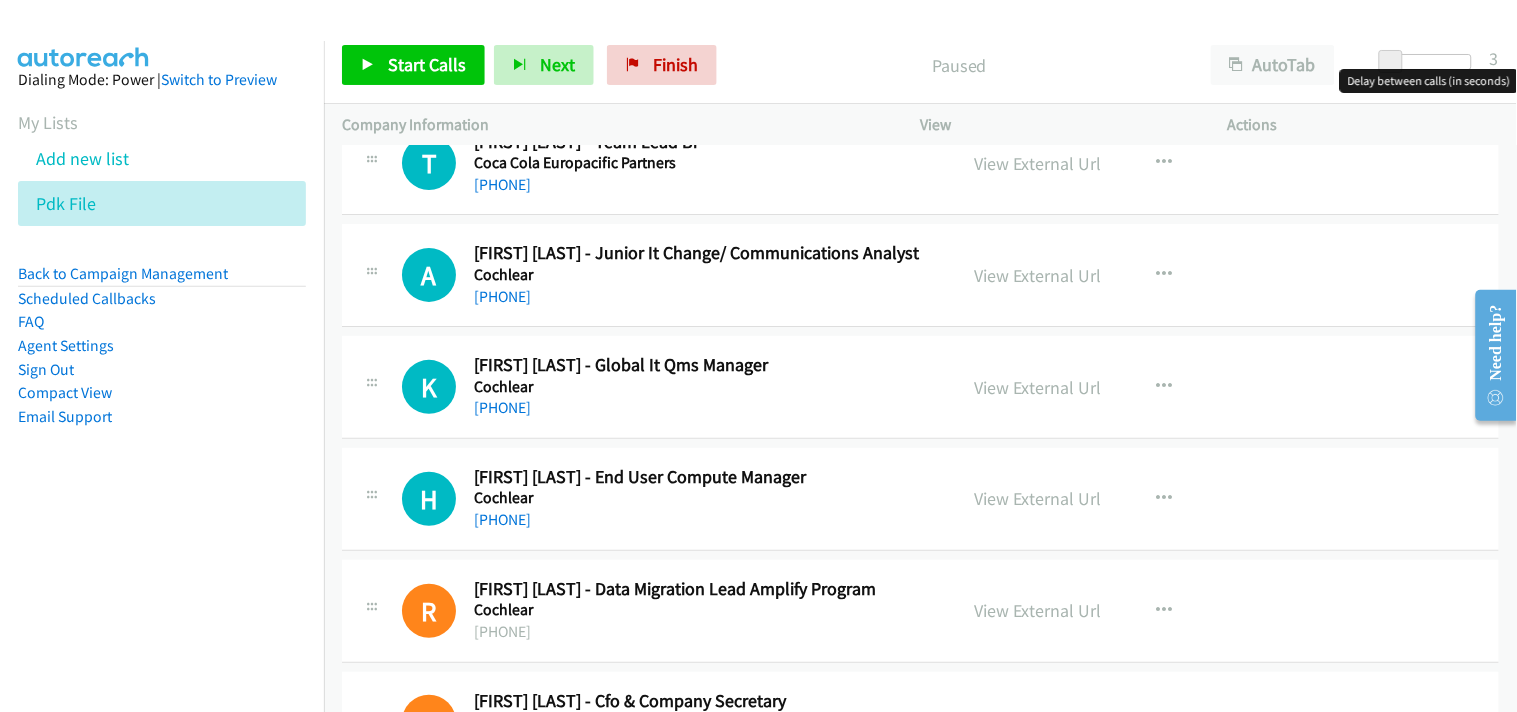 scroll, scrollTop: 0, scrollLeft: 0, axis: both 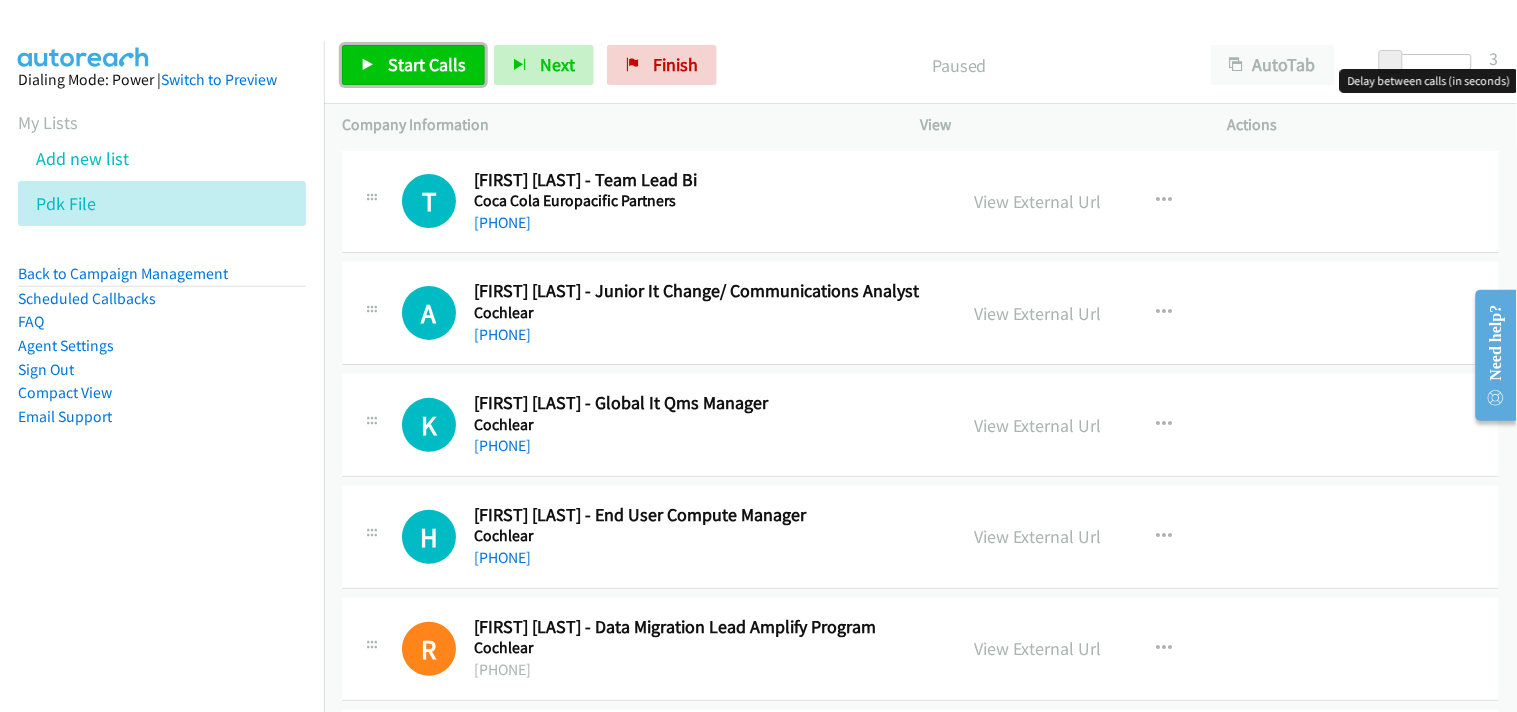 click on "Start Calls" at bounding box center [427, 64] 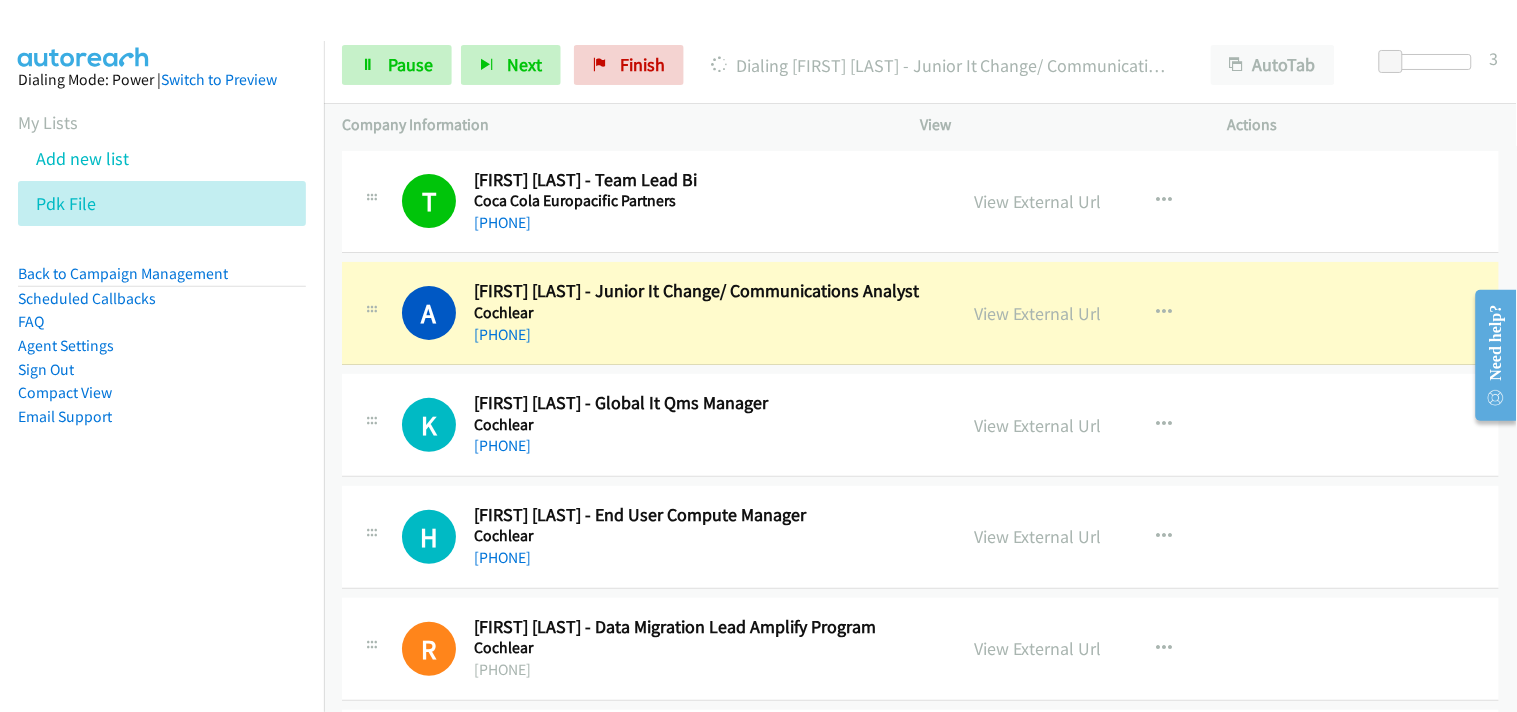 scroll, scrollTop: 111, scrollLeft: 0, axis: vertical 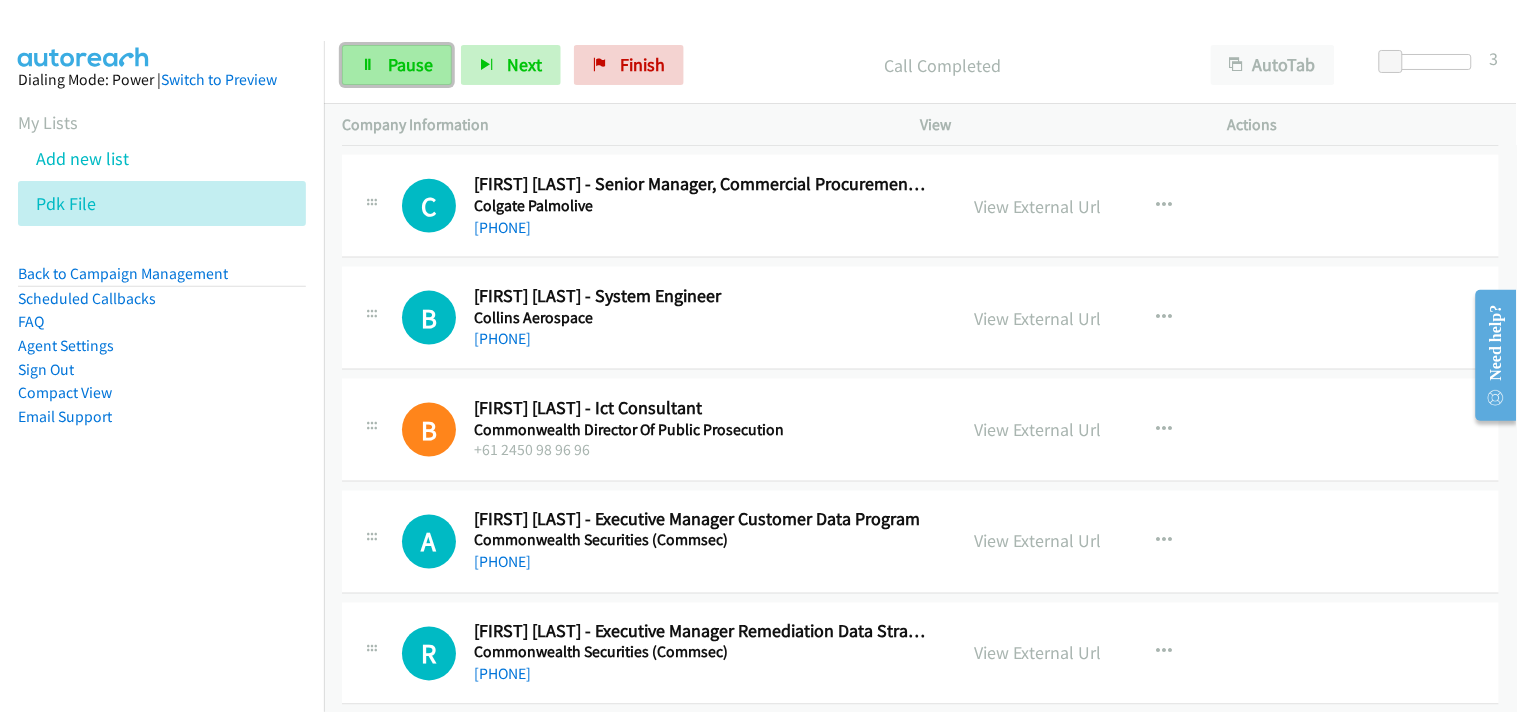 click on "Pause" at bounding box center [410, 64] 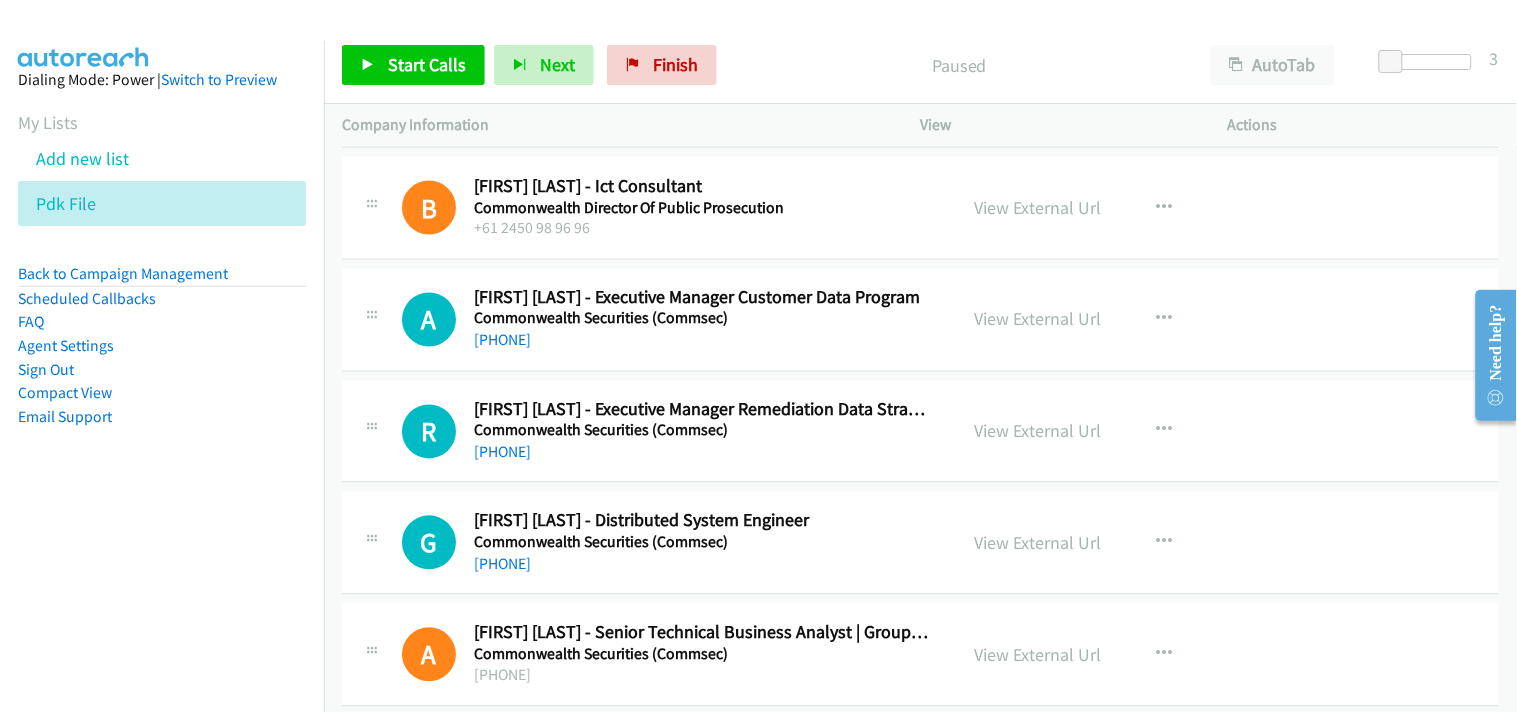 scroll, scrollTop: 1000, scrollLeft: 0, axis: vertical 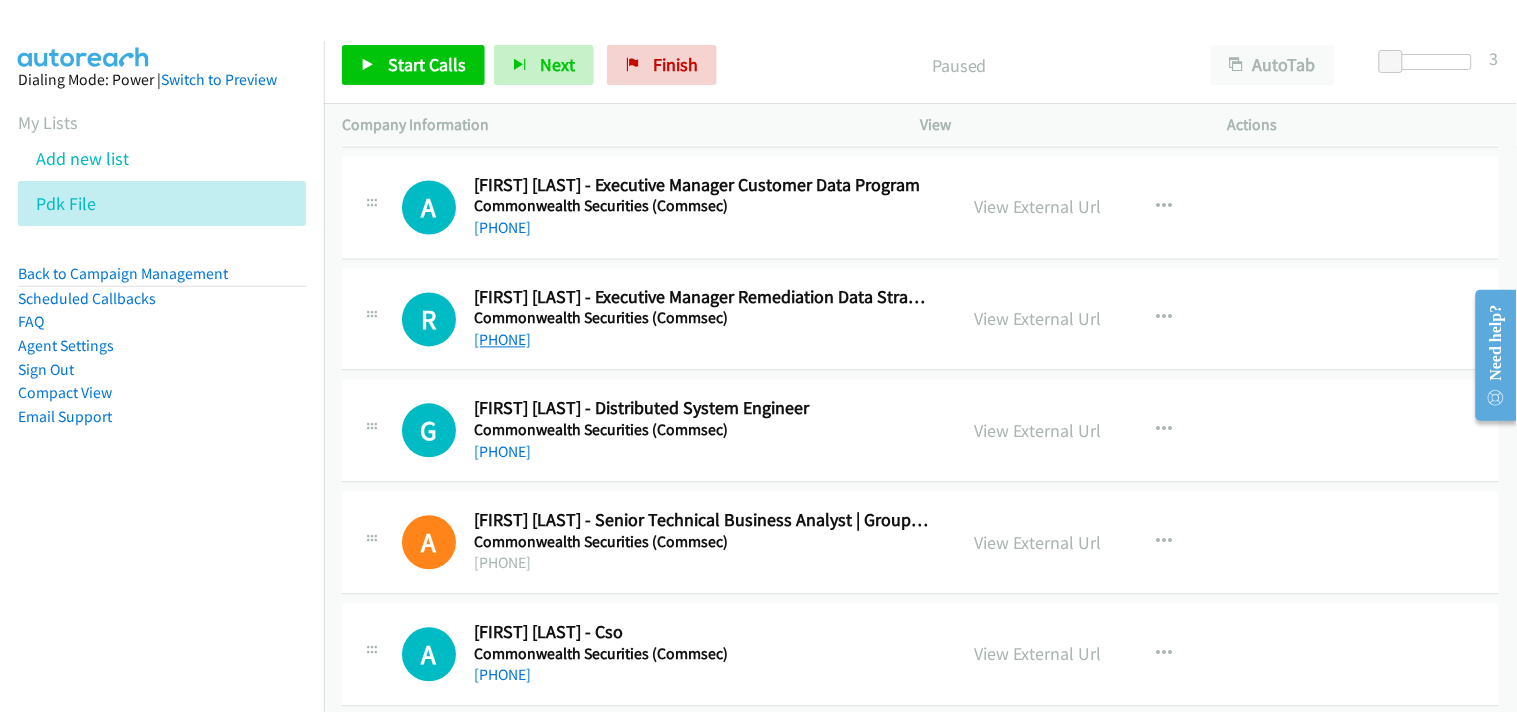 click on "[PHONE]" at bounding box center (502, 340) 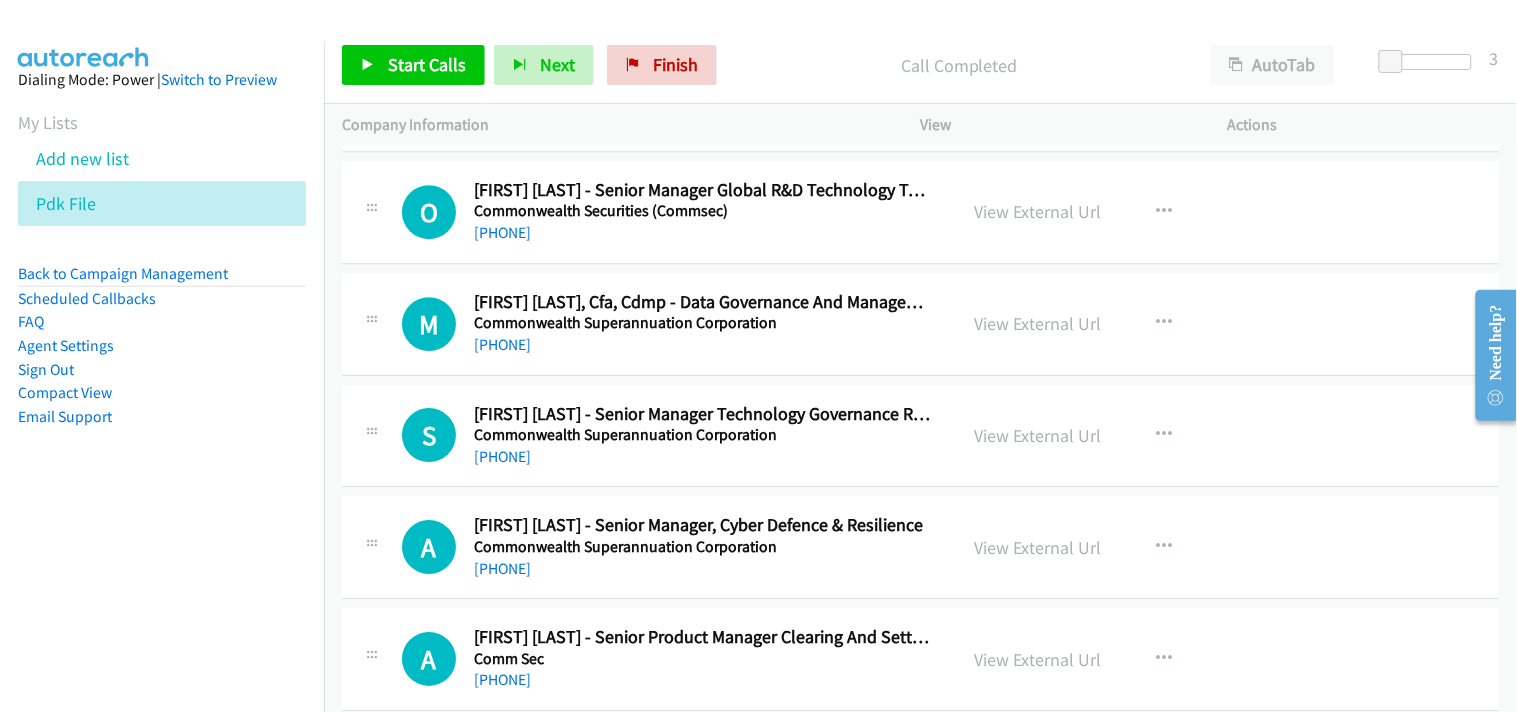 scroll, scrollTop: 1666, scrollLeft: 0, axis: vertical 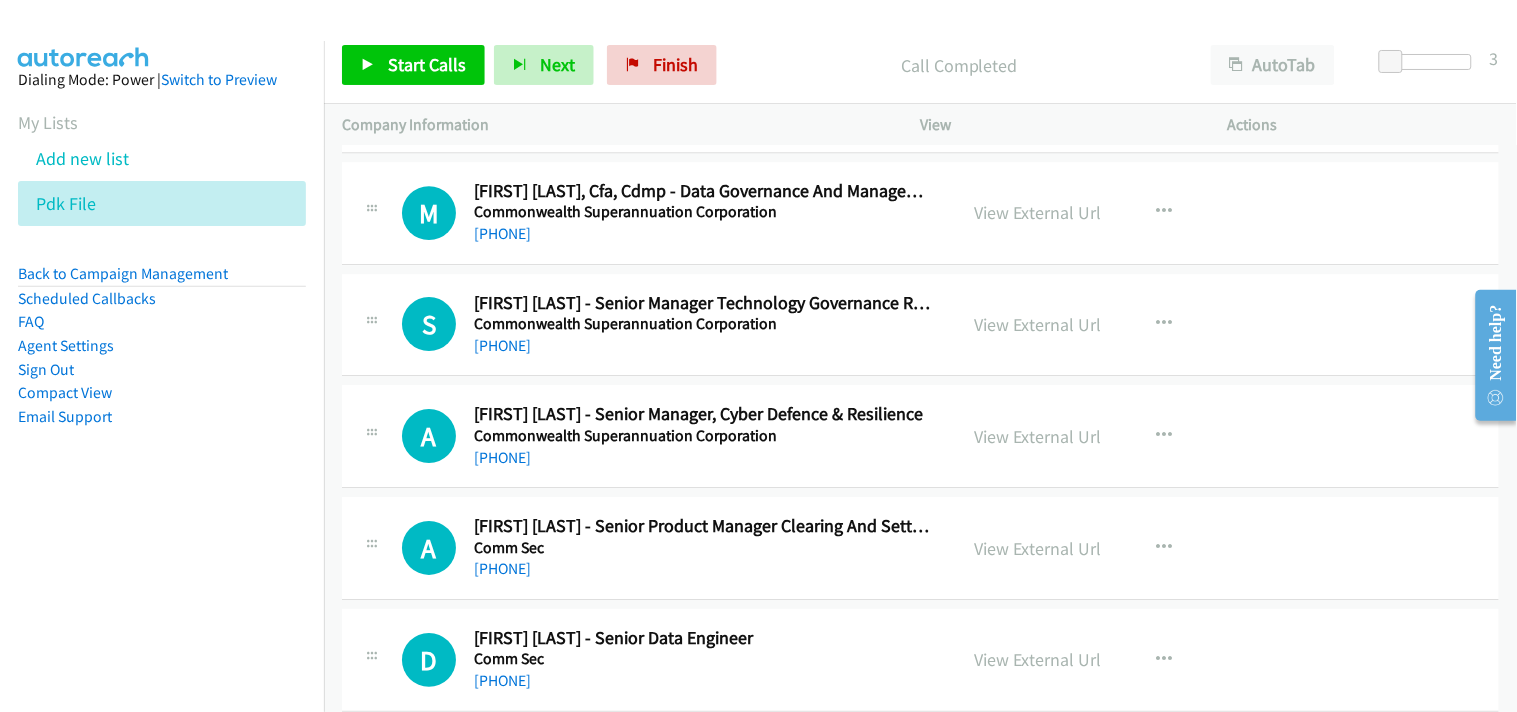click on "[PHONE]" at bounding box center [502, 345] 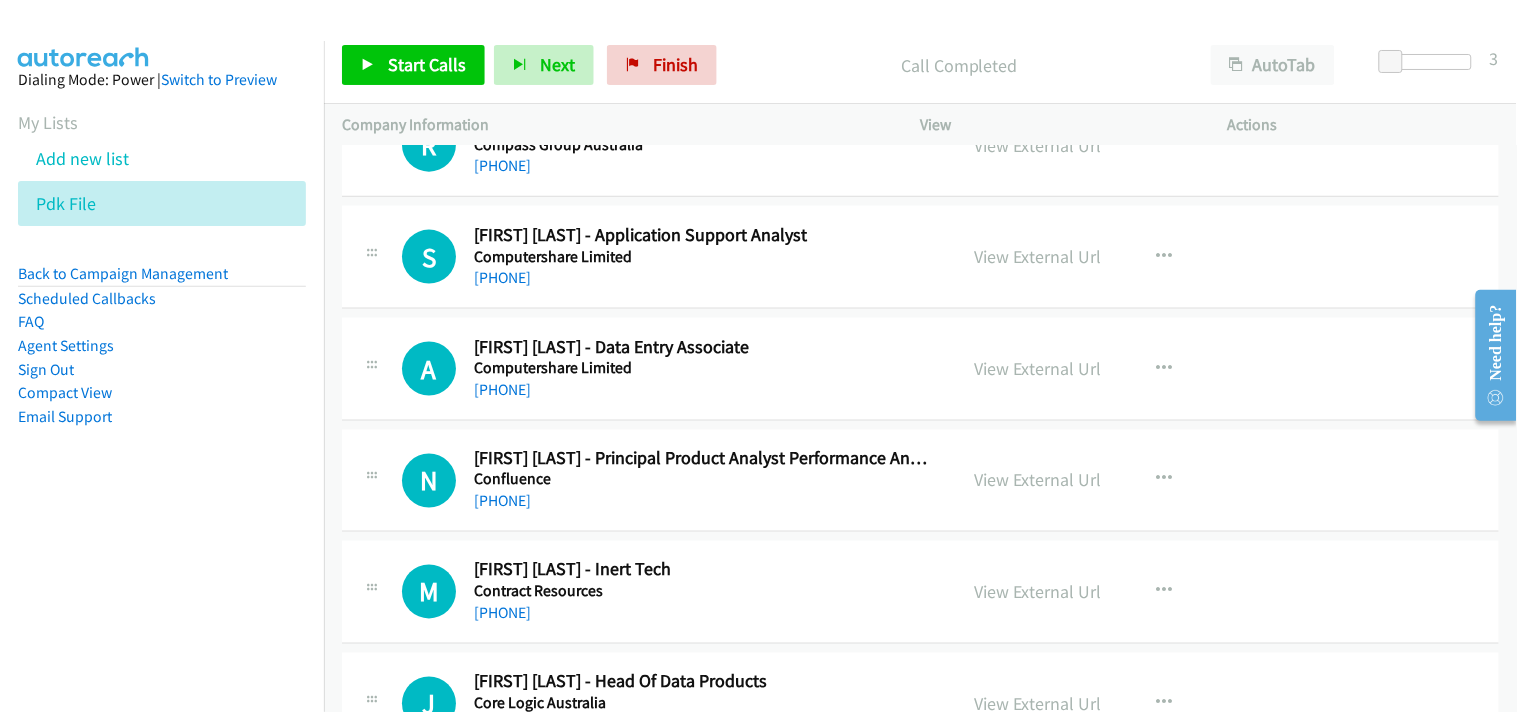 scroll, scrollTop: 2666, scrollLeft: 0, axis: vertical 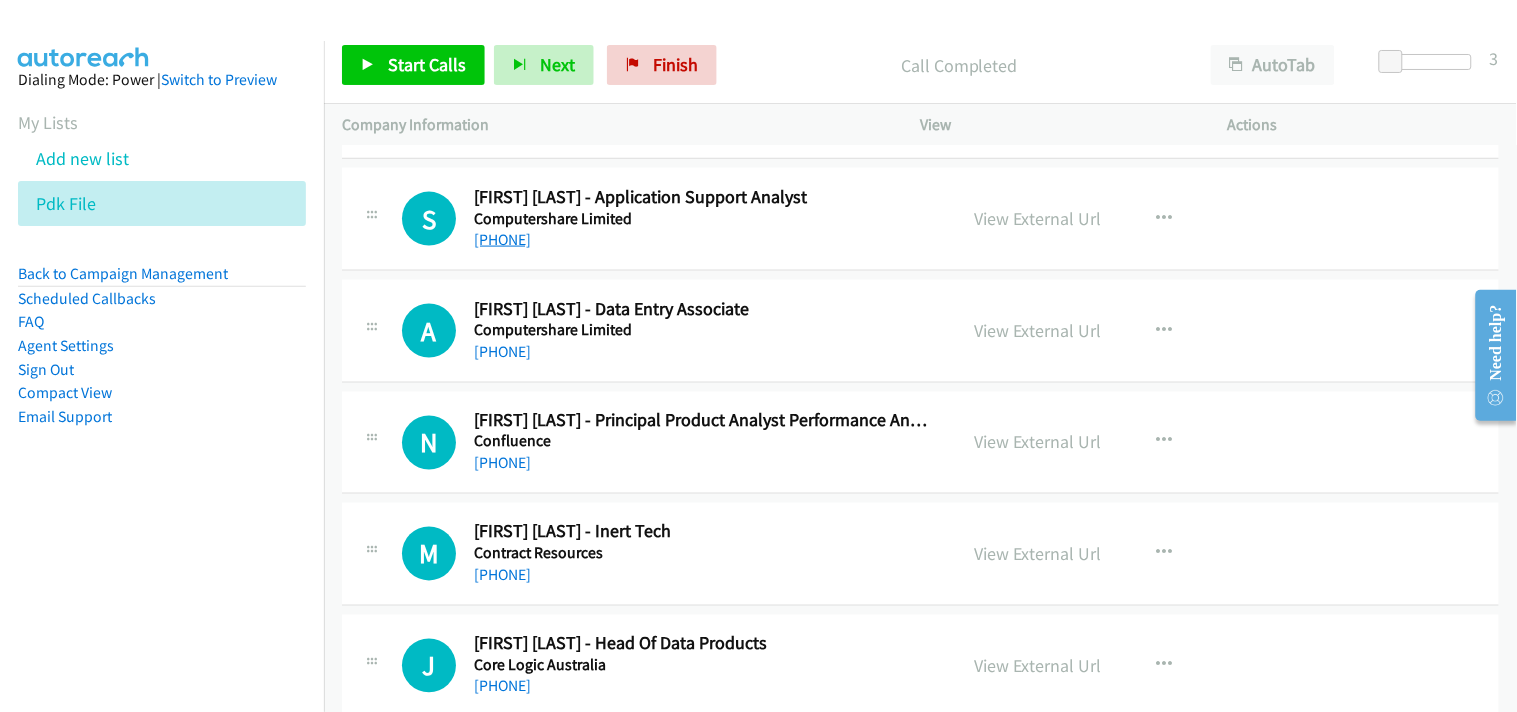 click on "[PHONE]" at bounding box center [502, 239] 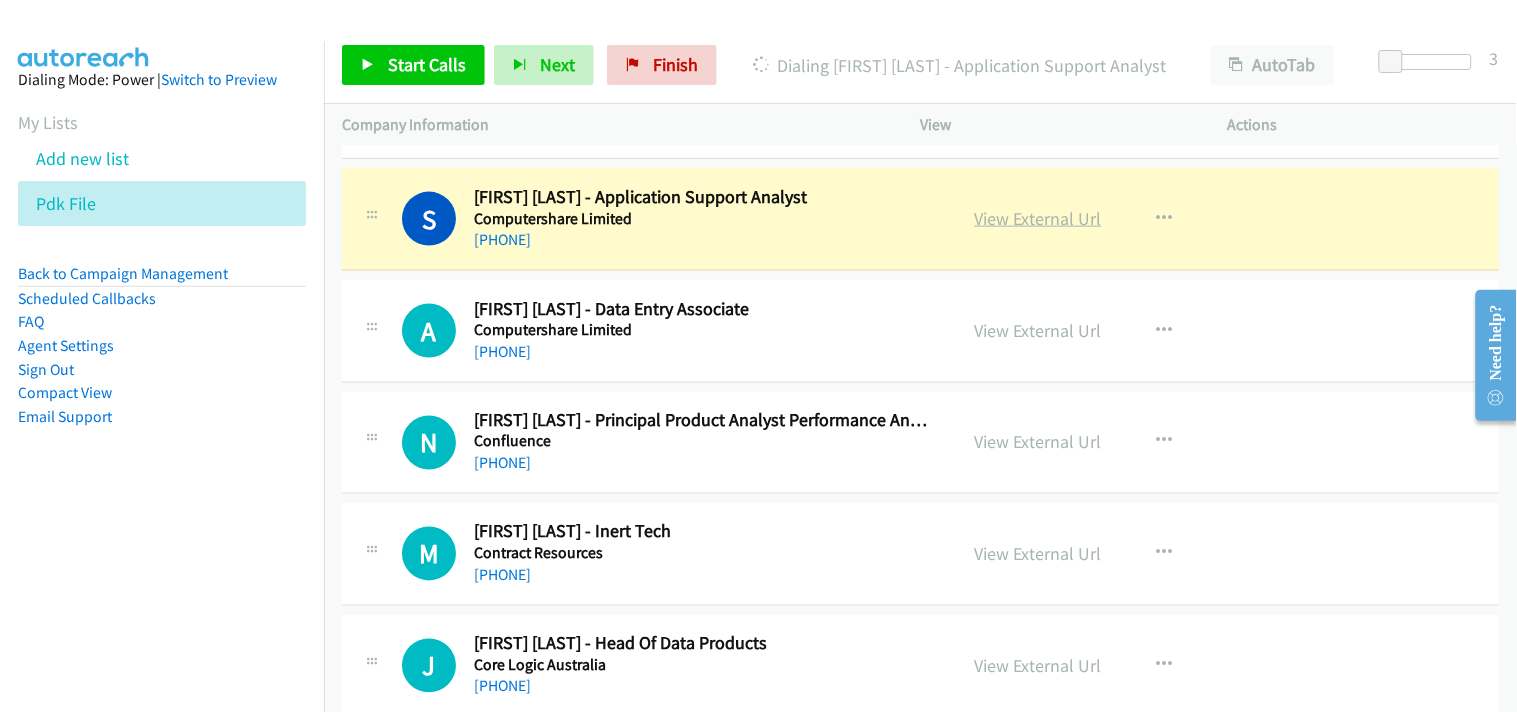 click on "View External Url" at bounding box center (1038, 218) 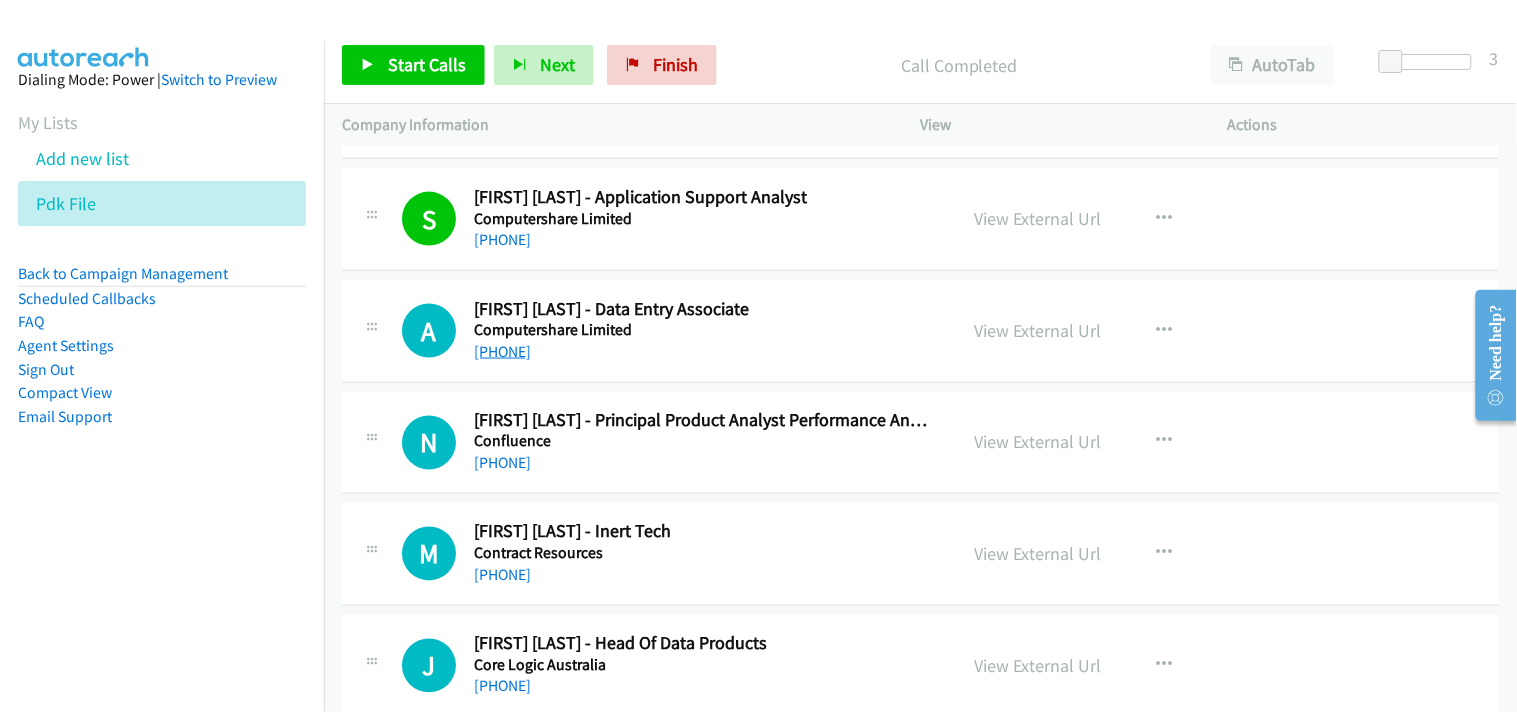 click on "[PHONE]" at bounding box center (502, 351) 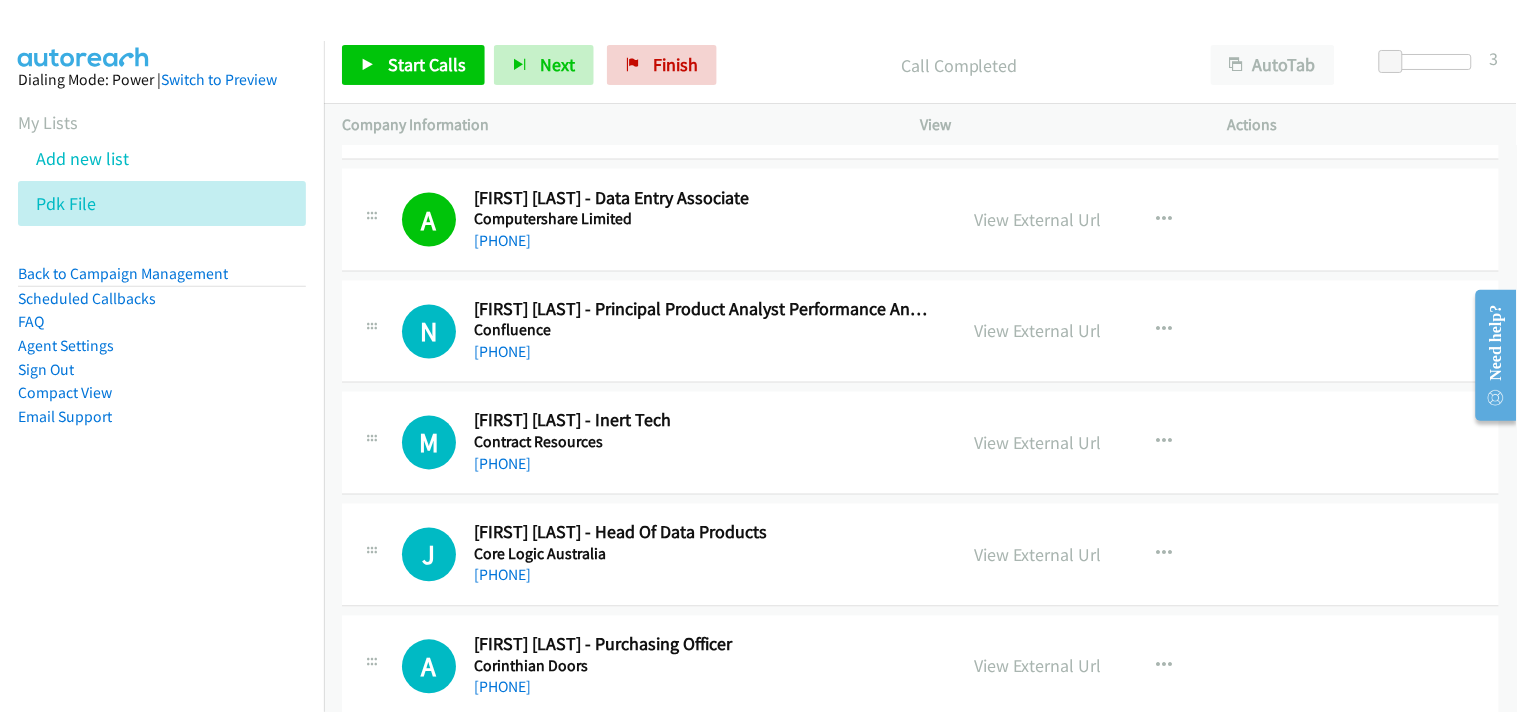 scroll, scrollTop: 2888, scrollLeft: 0, axis: vertical 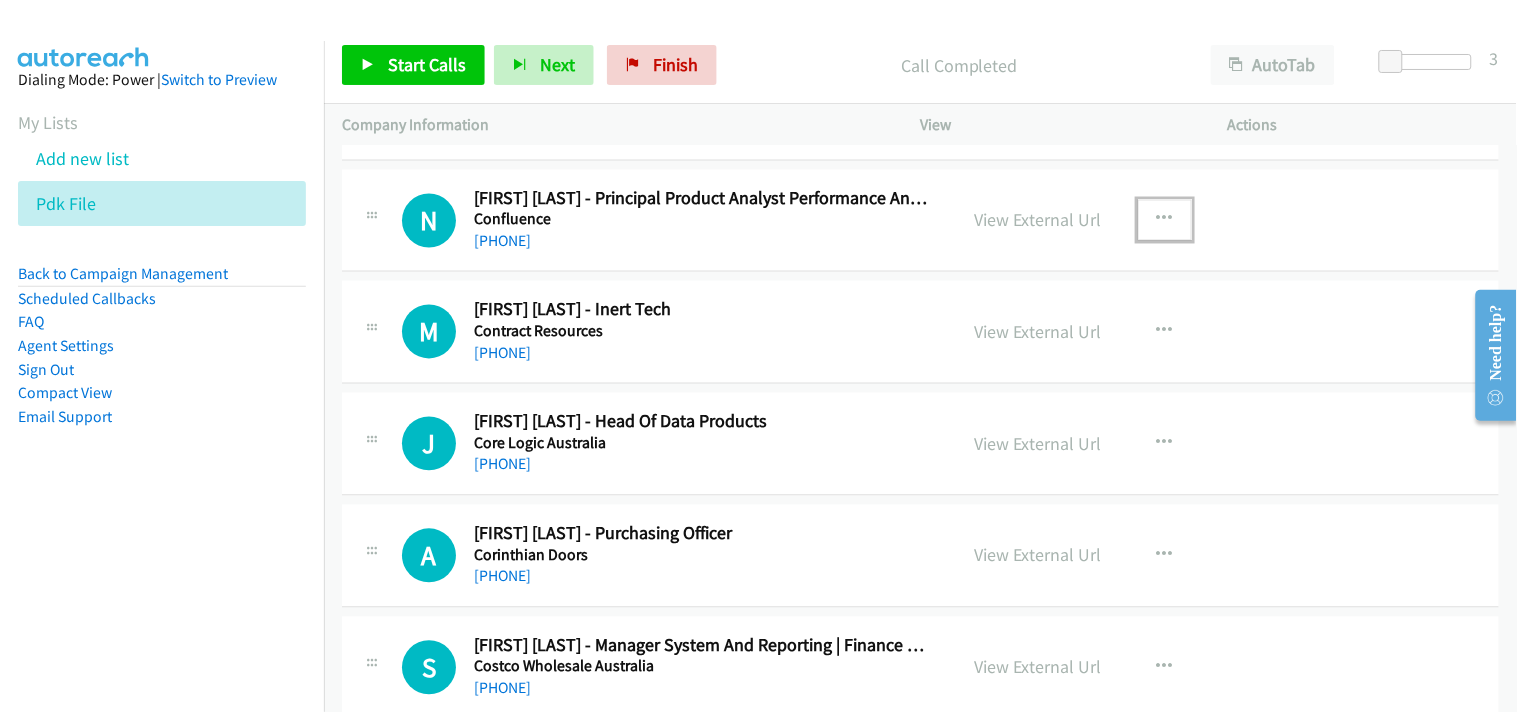 click at bounding box center [1165, 220] 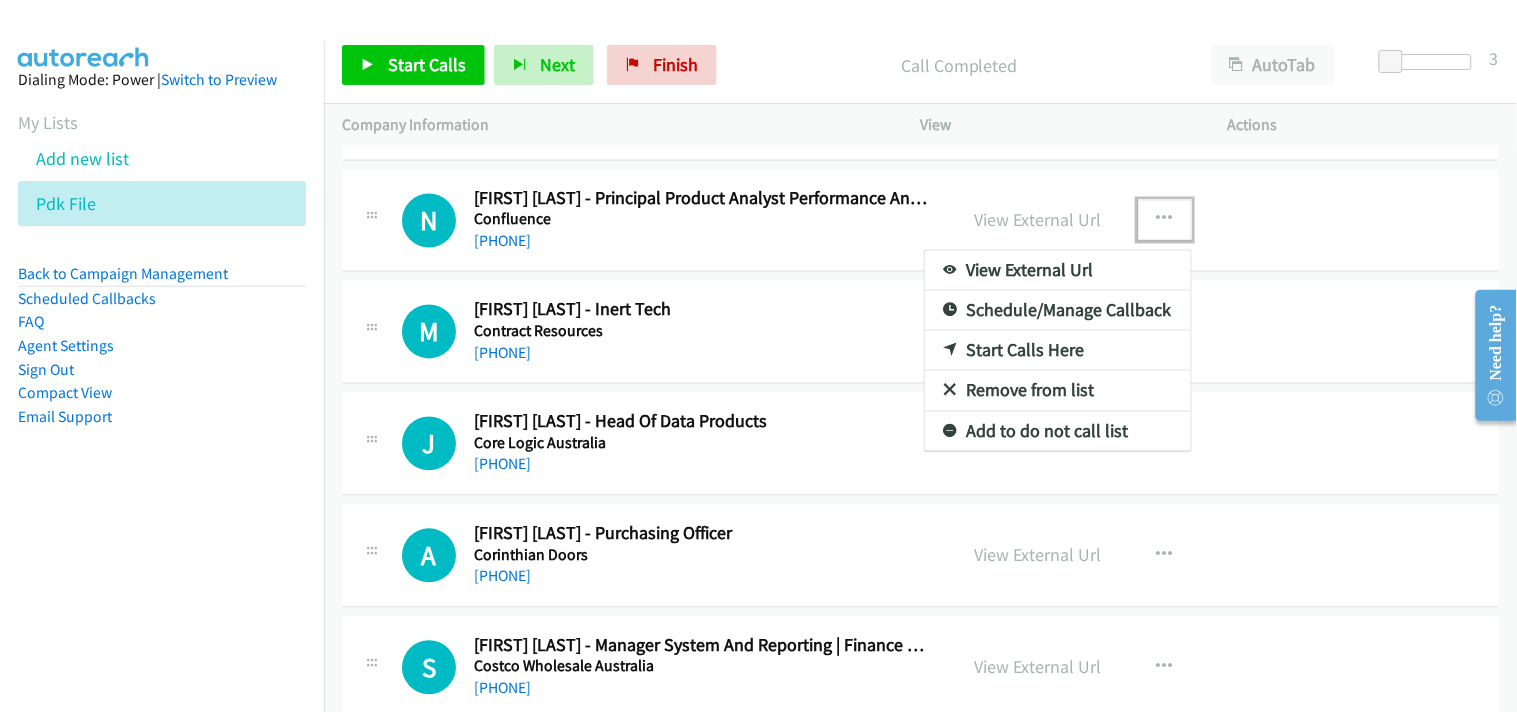 click on "Start Calls Here" at bounding box center (1058, 351) 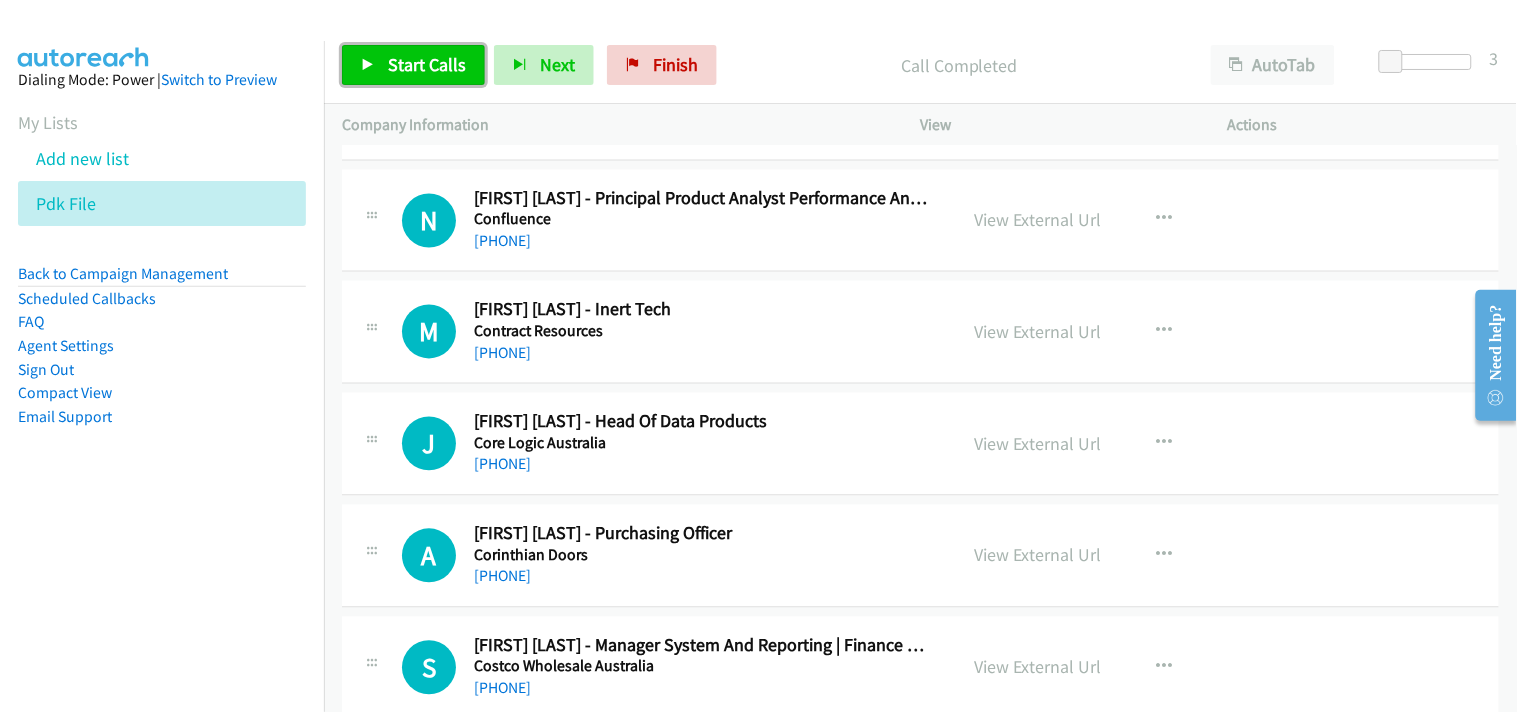 click on "Start Calls" at bounding box center (427, 64) 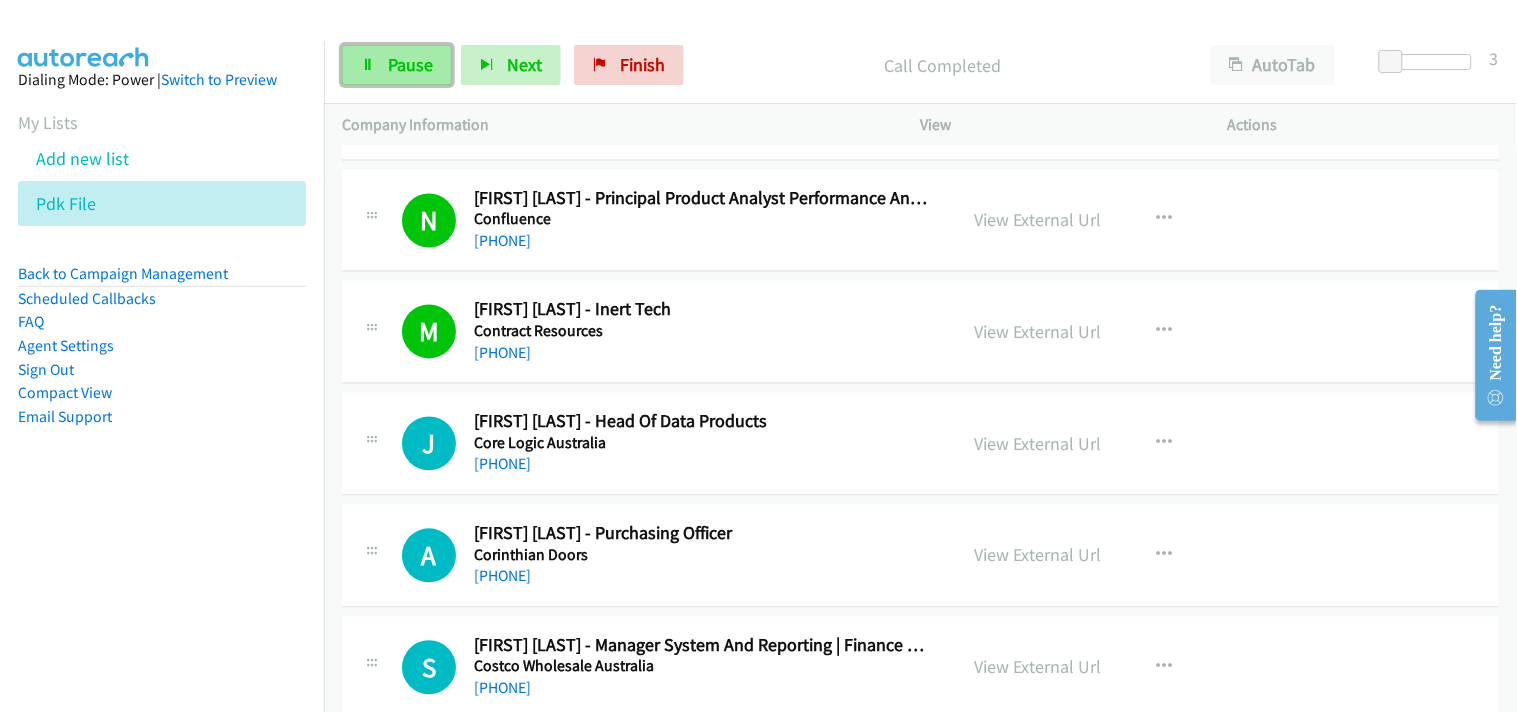 click on "Pause" at bounding box center [397, 65] 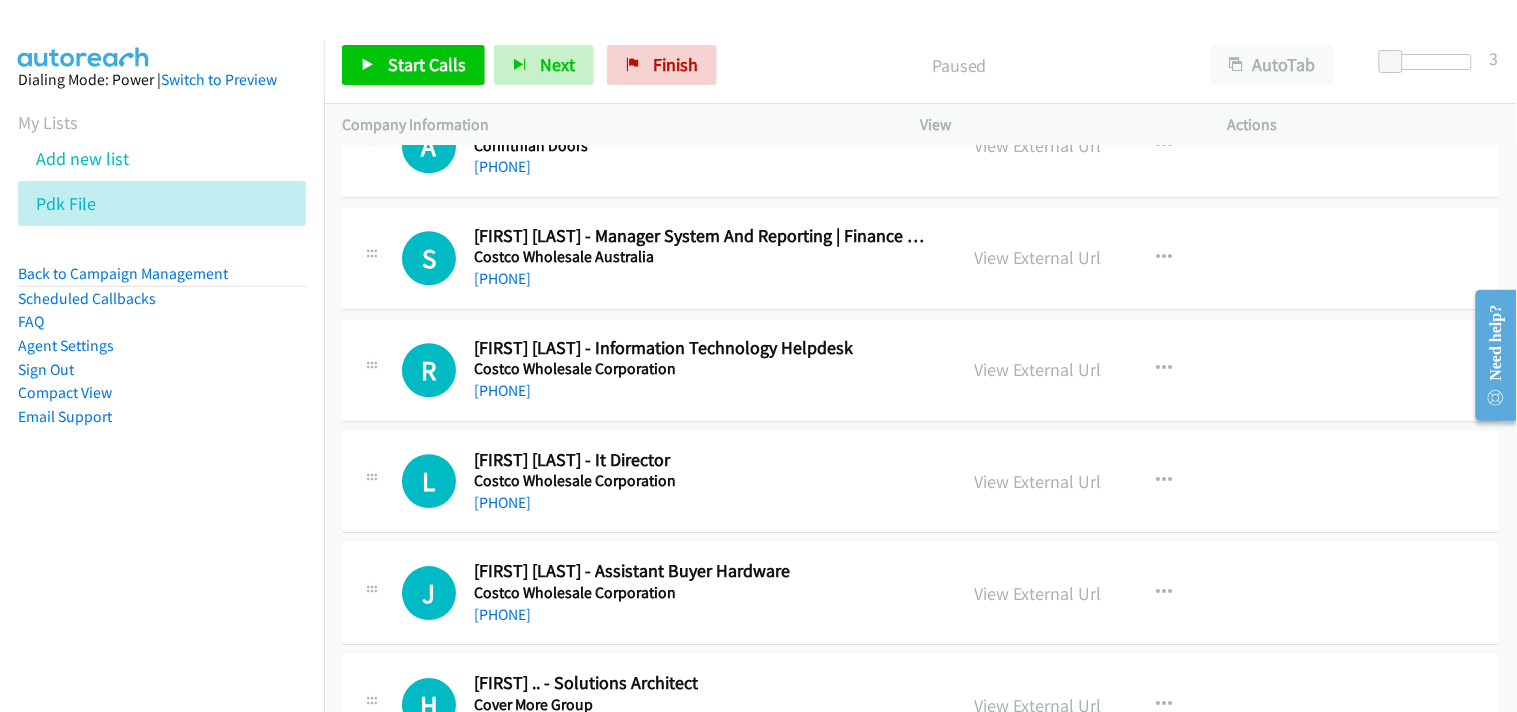 scroll, scrollTop: 3333, scrollLeft: 0, axis: vertical 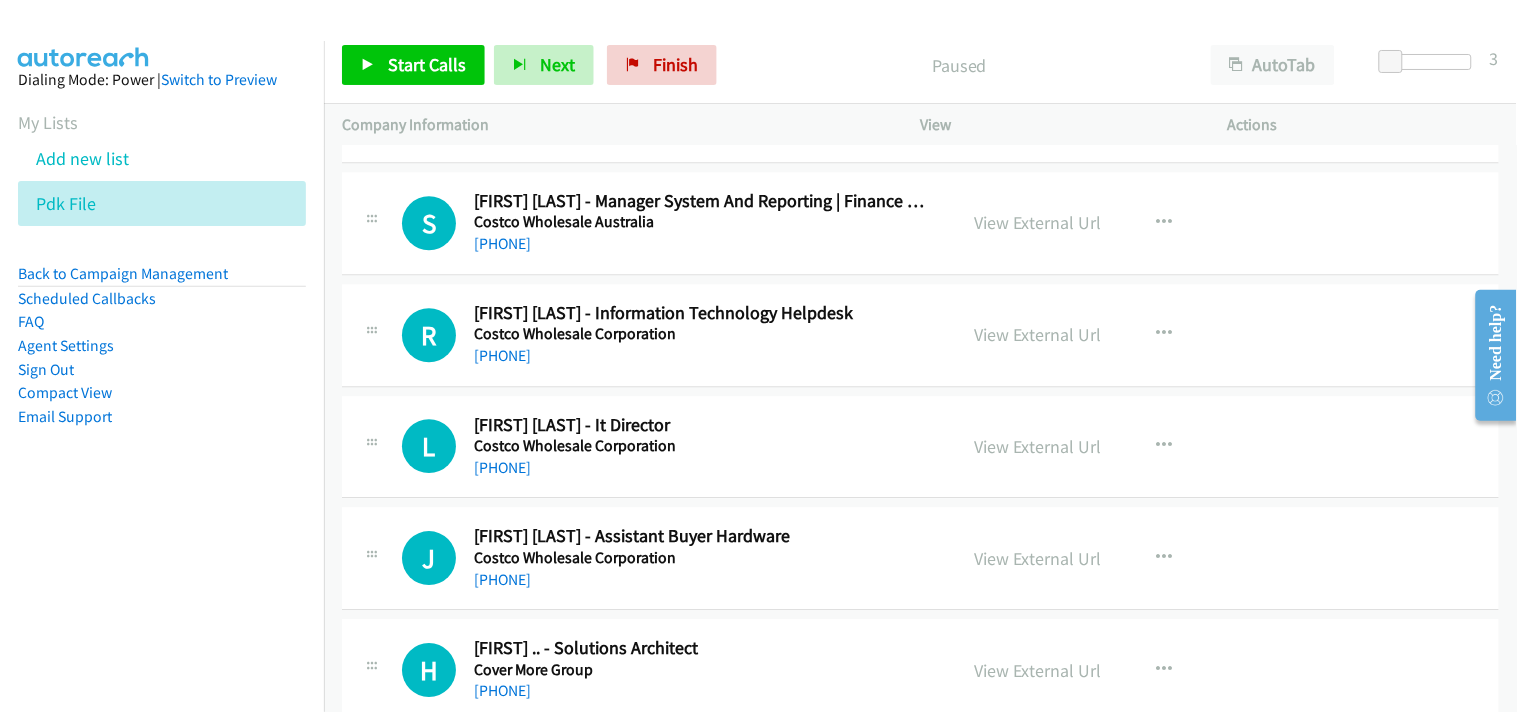 click on "[PHONE]" at bounding box center (702, 356) 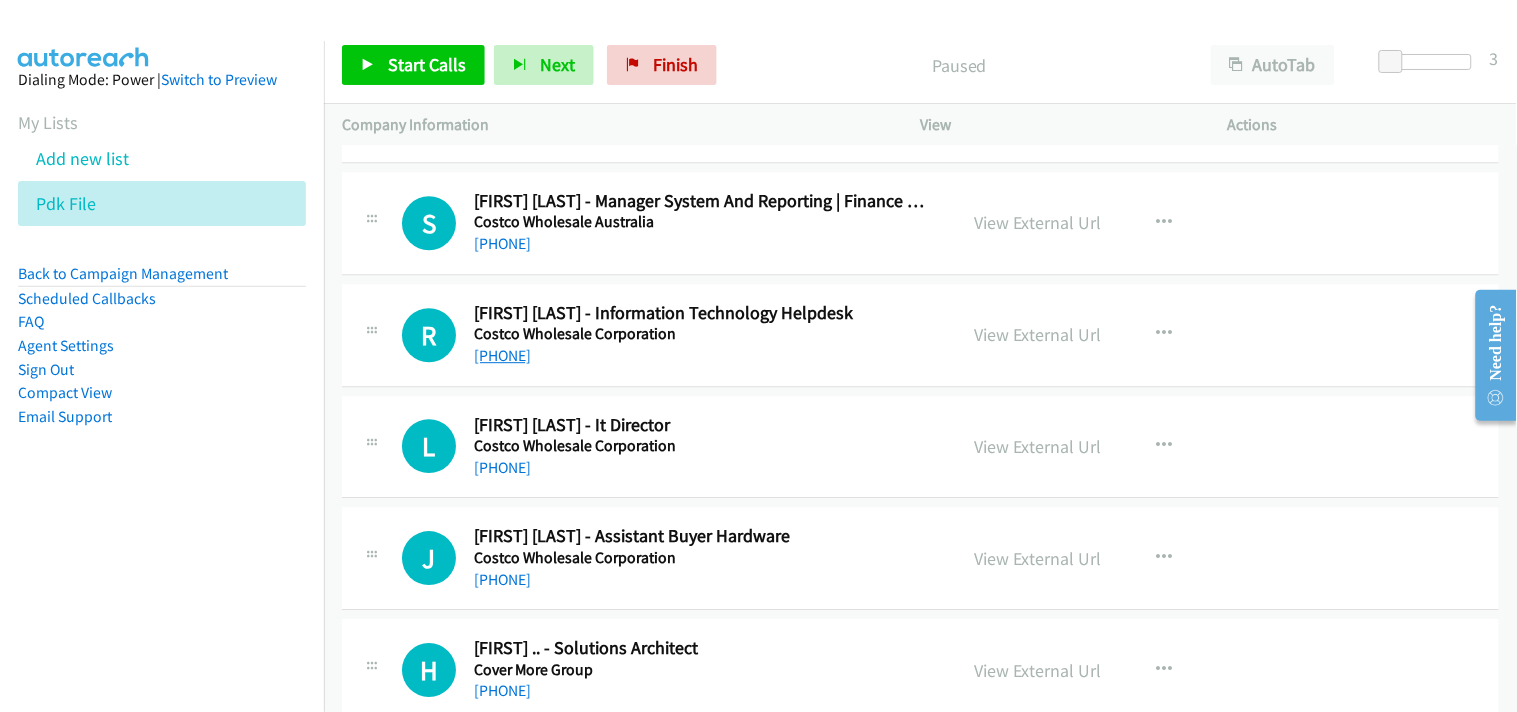 click on "[PHONE]" at bounding box center (502, 355) 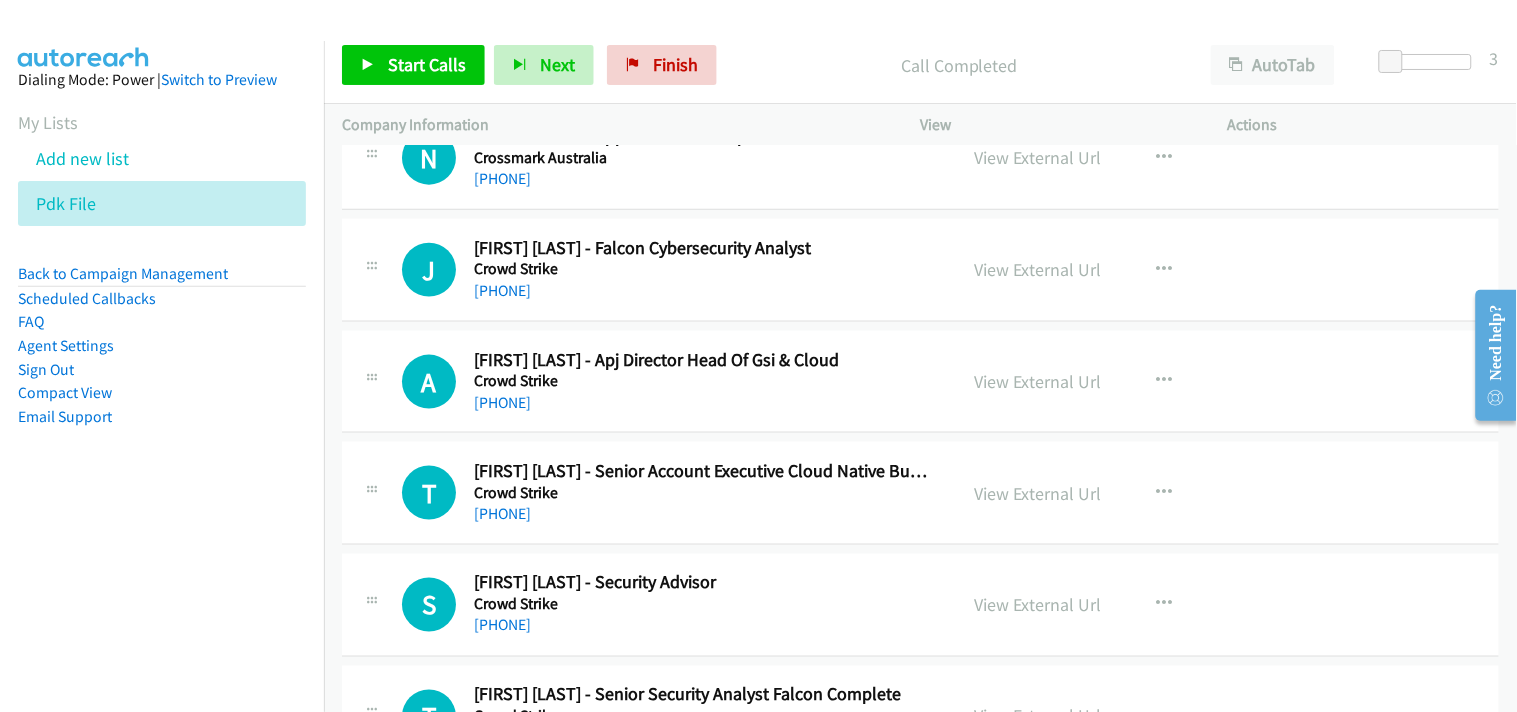 scroll, scrollTop: 4555, scrollLeft: 0, axis: vertical 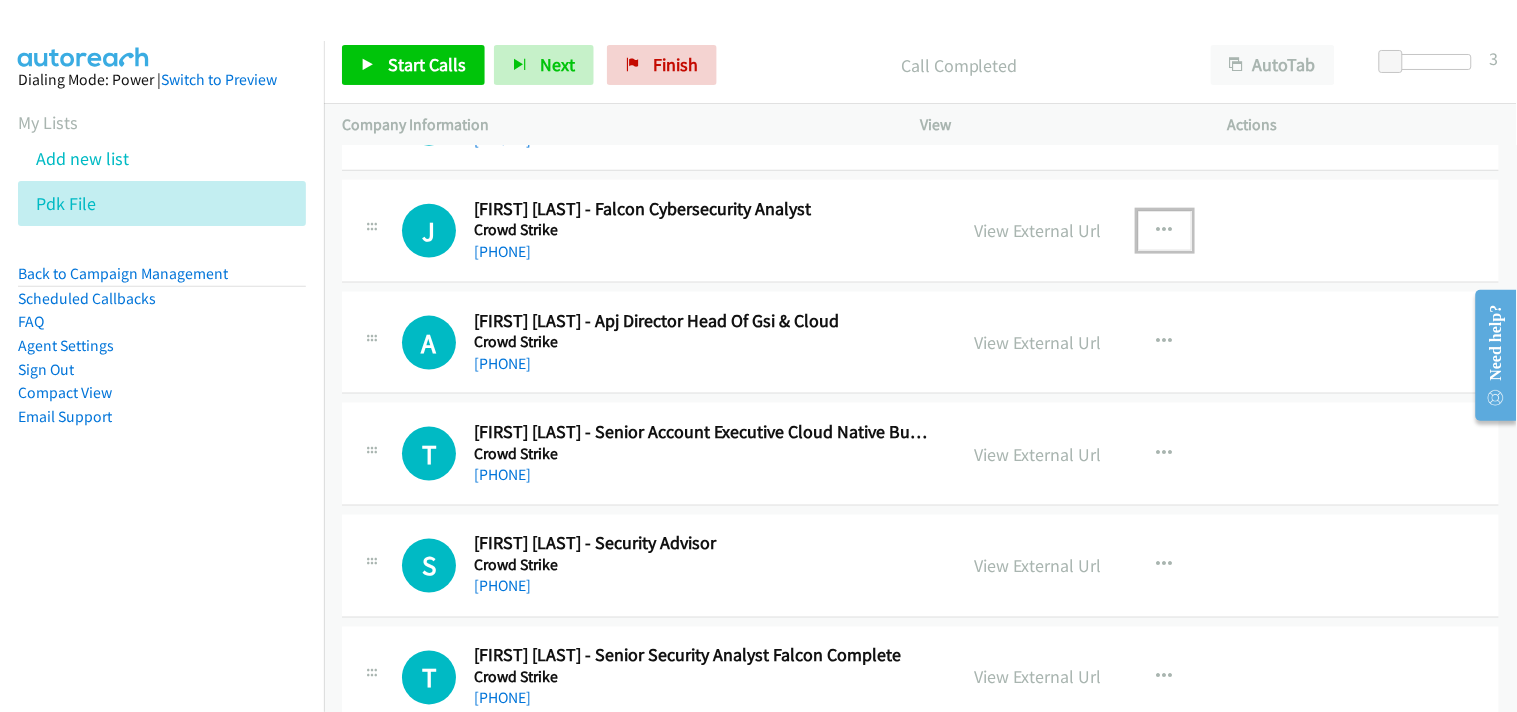click at bounding box center [1165, 231] 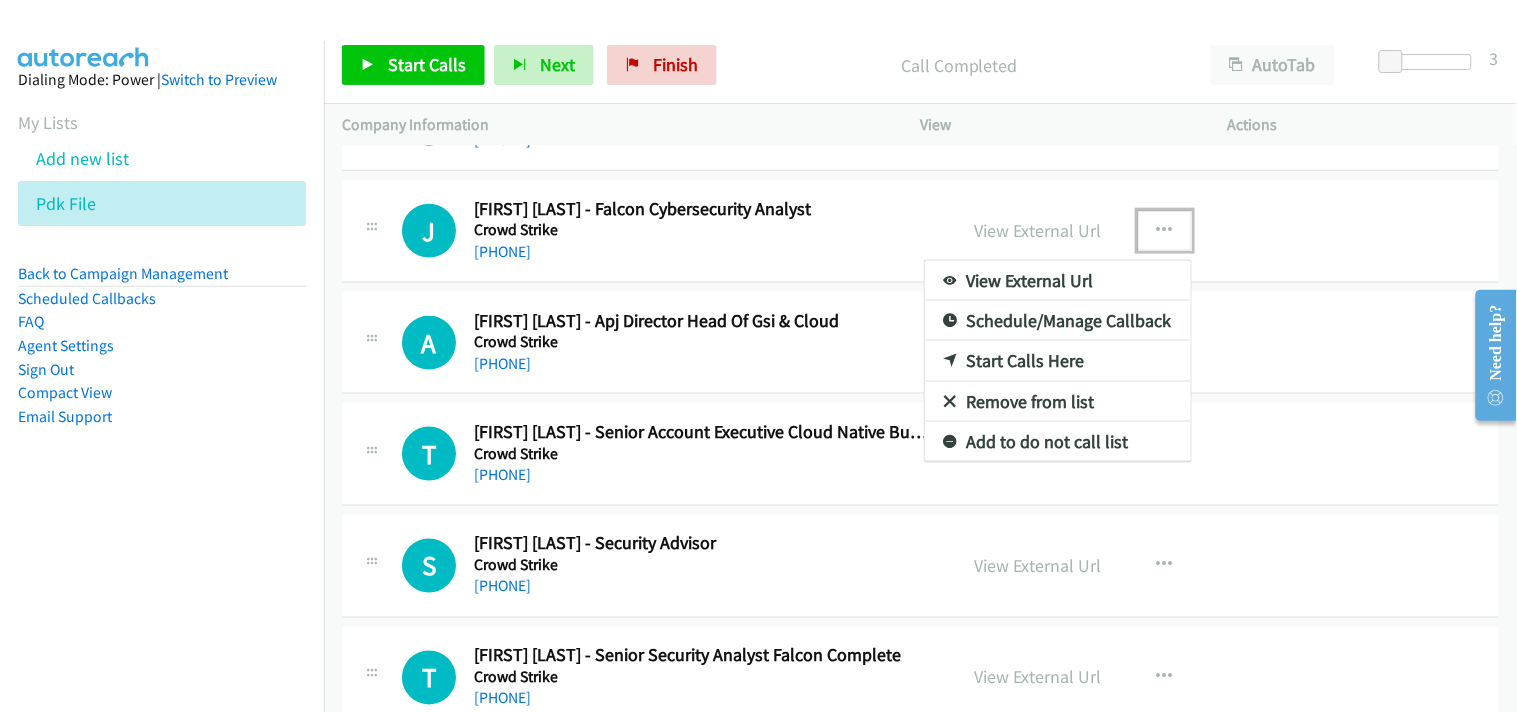 click on "Start Calls Here" at bounding box center [1058, 361] 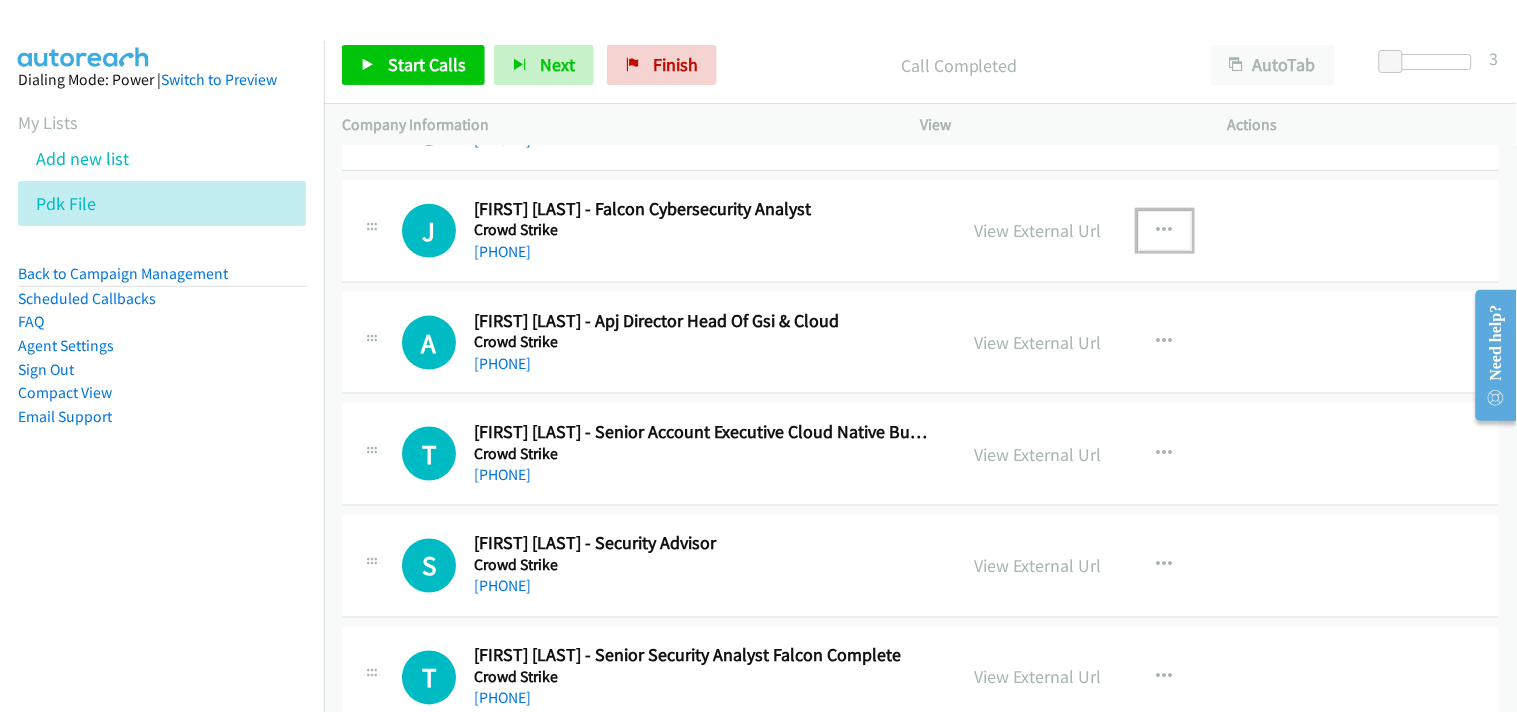 type 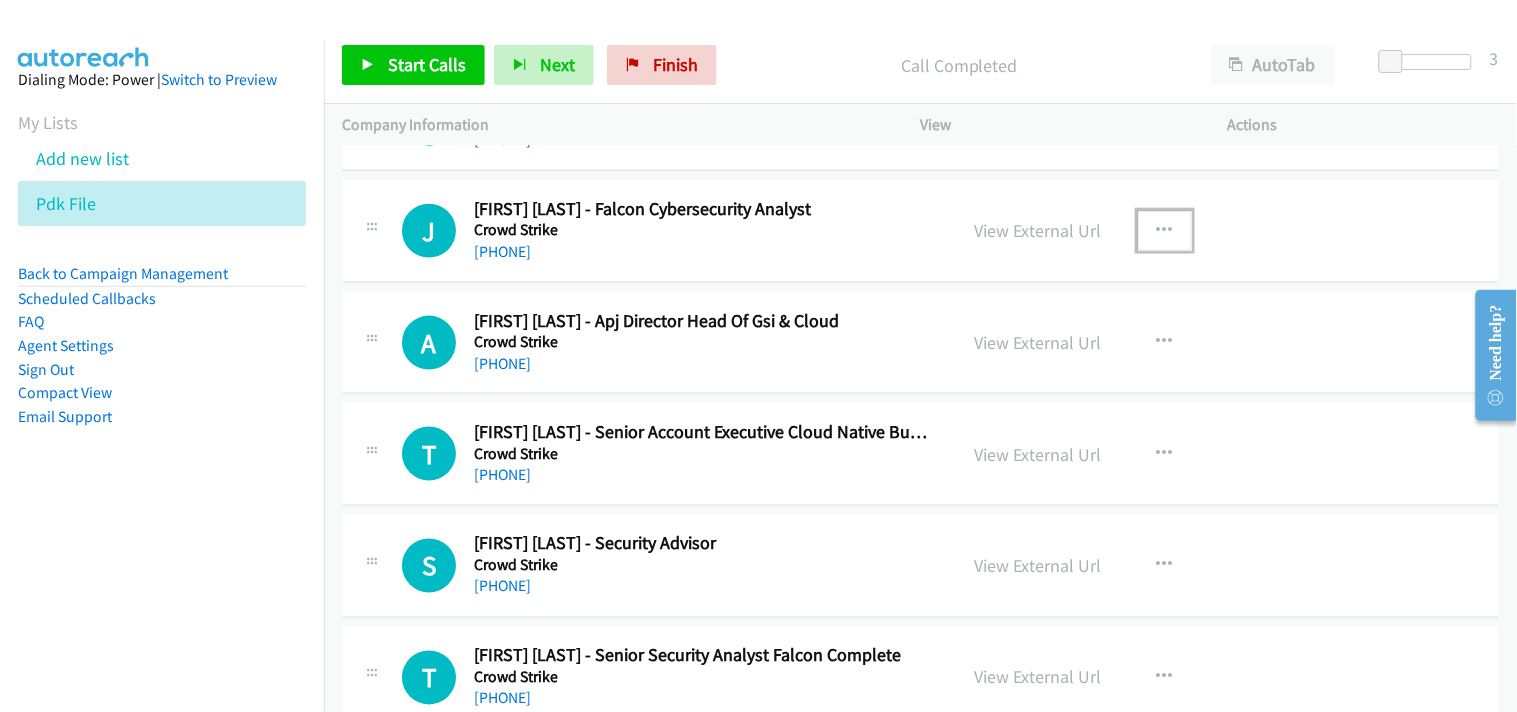 click at bounding box center (1165, 231) 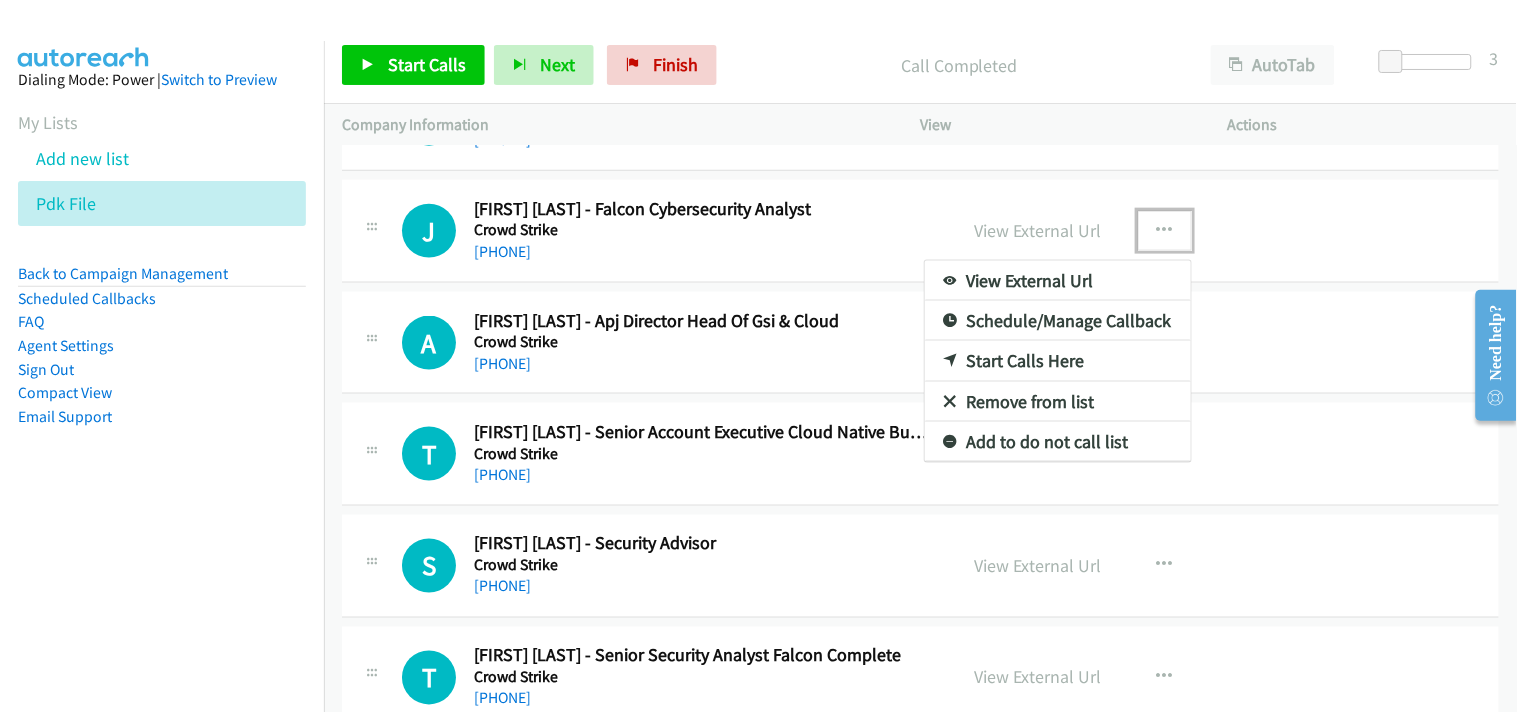 click on "Start Calls Here" at bounding box center (1058, 361) 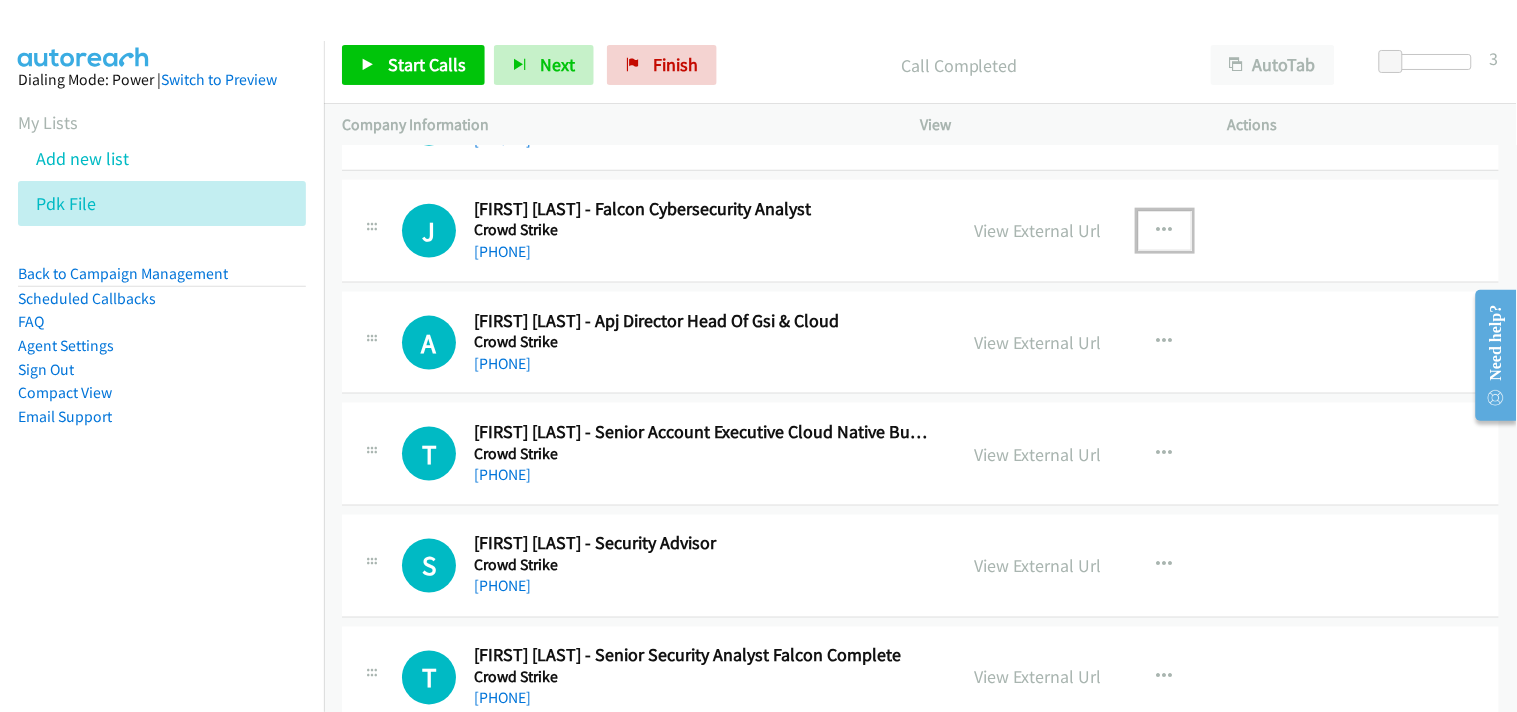 click at bounding box center (1165, 231) 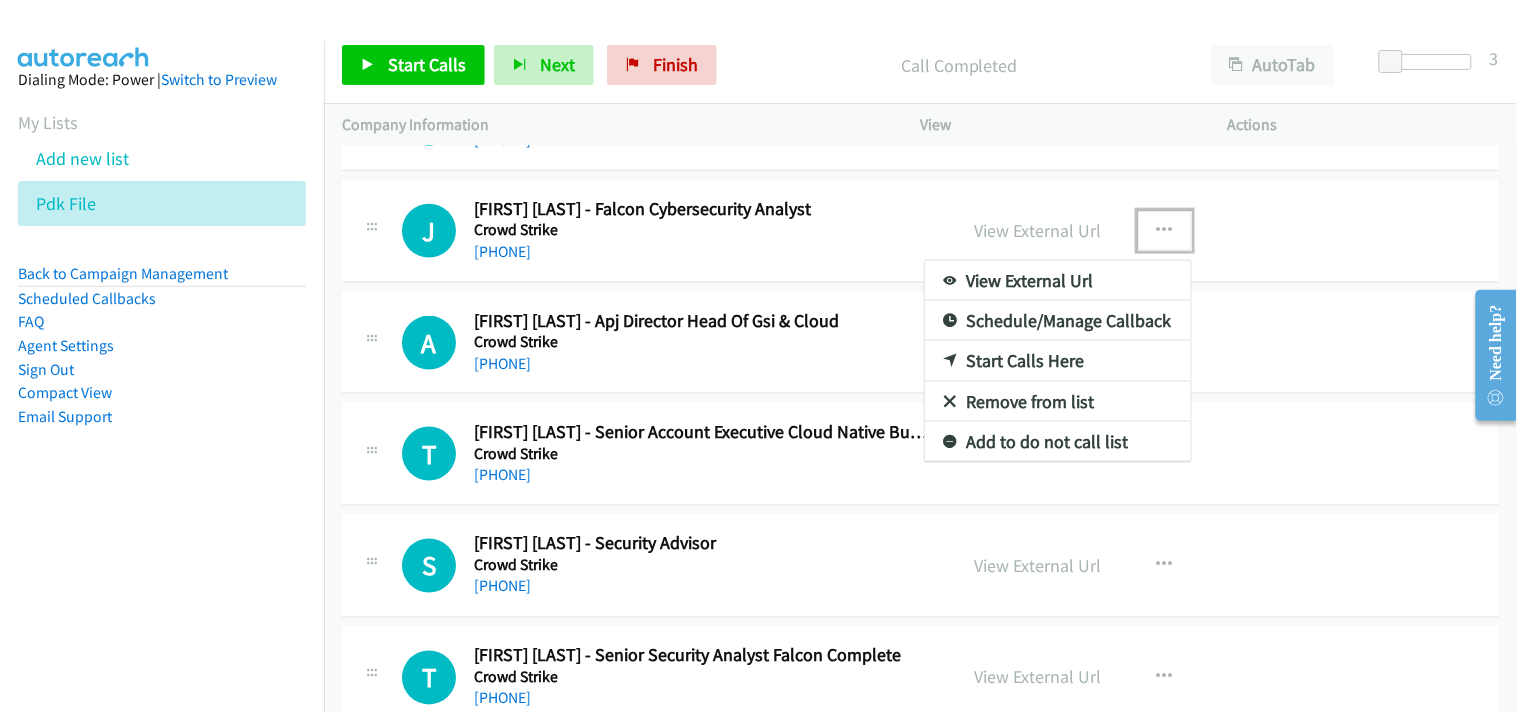 click on "Start Calls Here" at bounding box center [1058, 361] 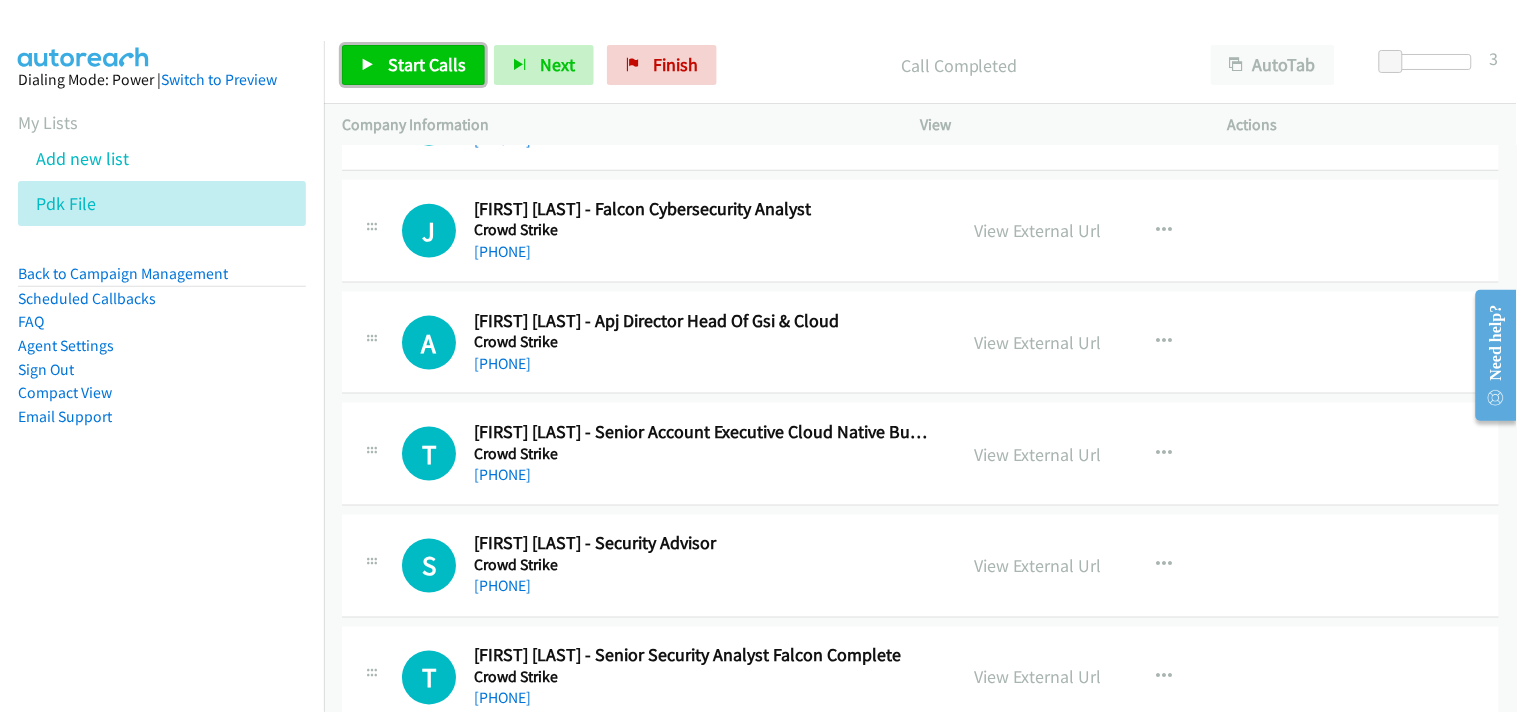 click on "Start Calls" at bounding box center [427, 64] 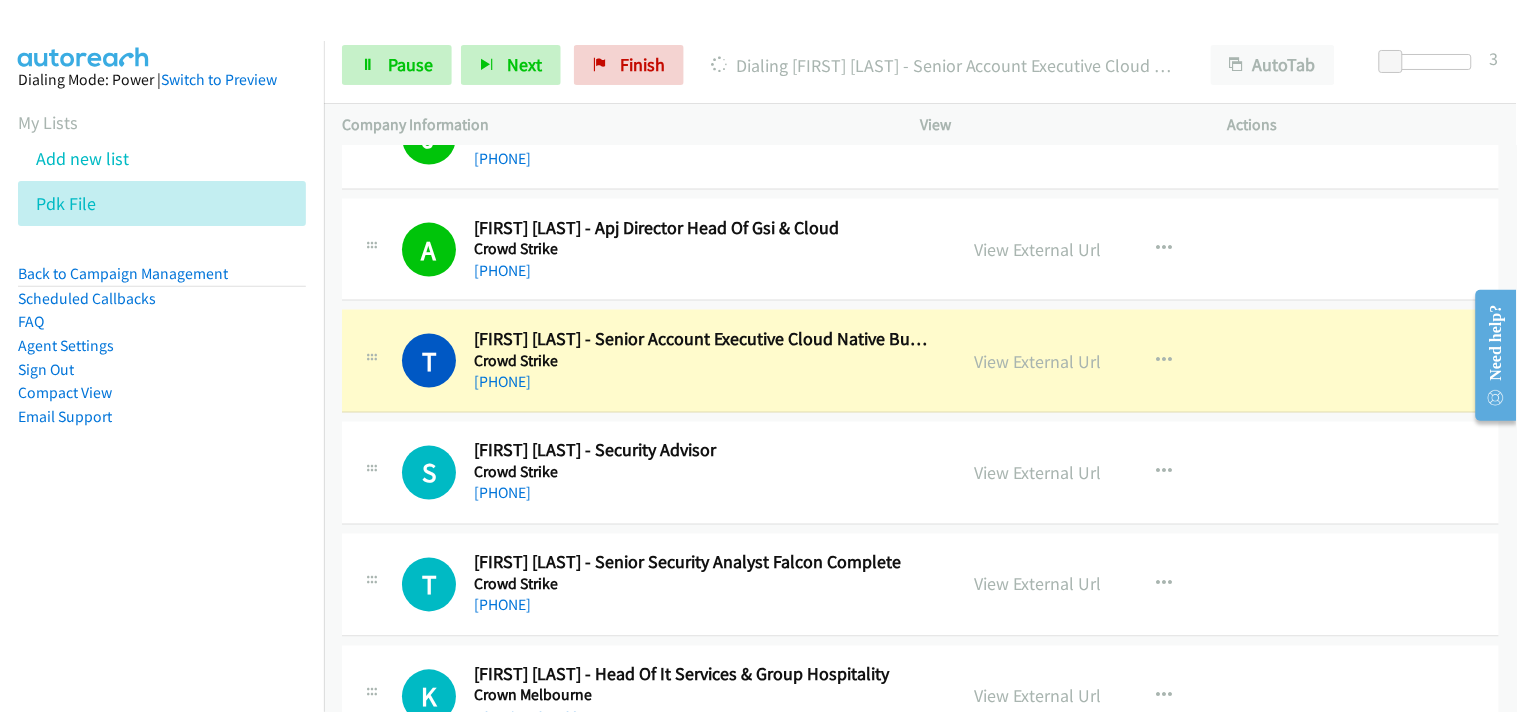 scroll, scrollTop: 4777, scrollLeft: 0, axis: vertical 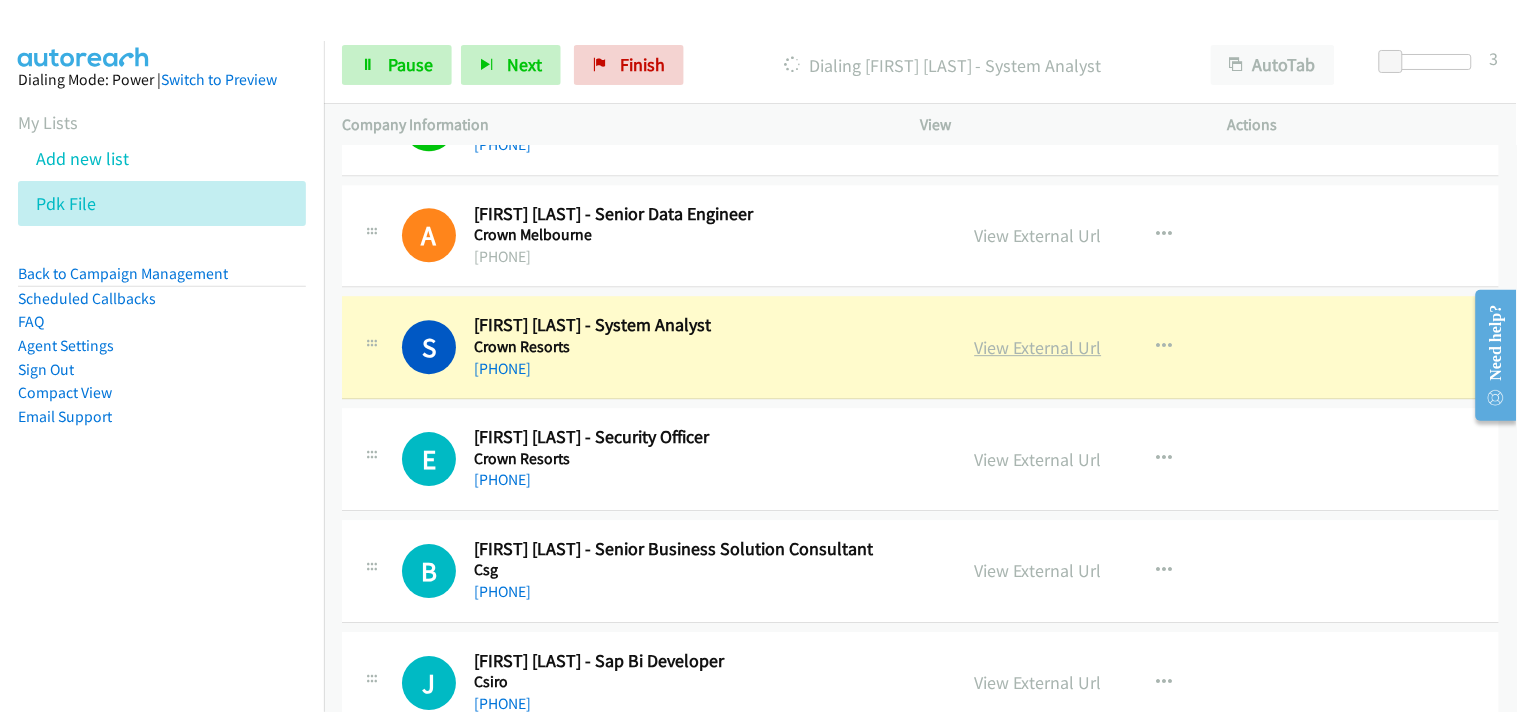 click on "View External Url" at bounding box center [1038, 347] 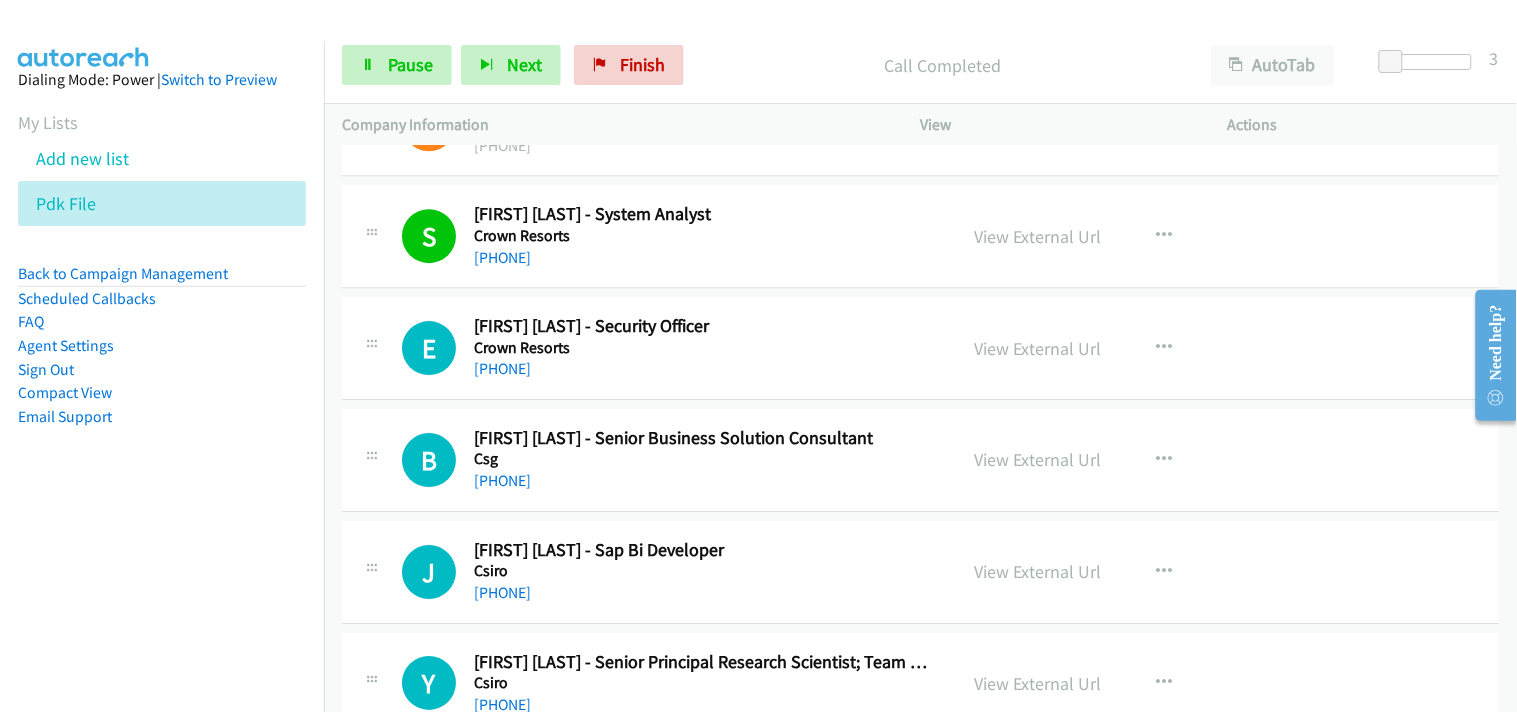 scroll, scrollTop: 5555, scrollLeft: 0, axis: vertical 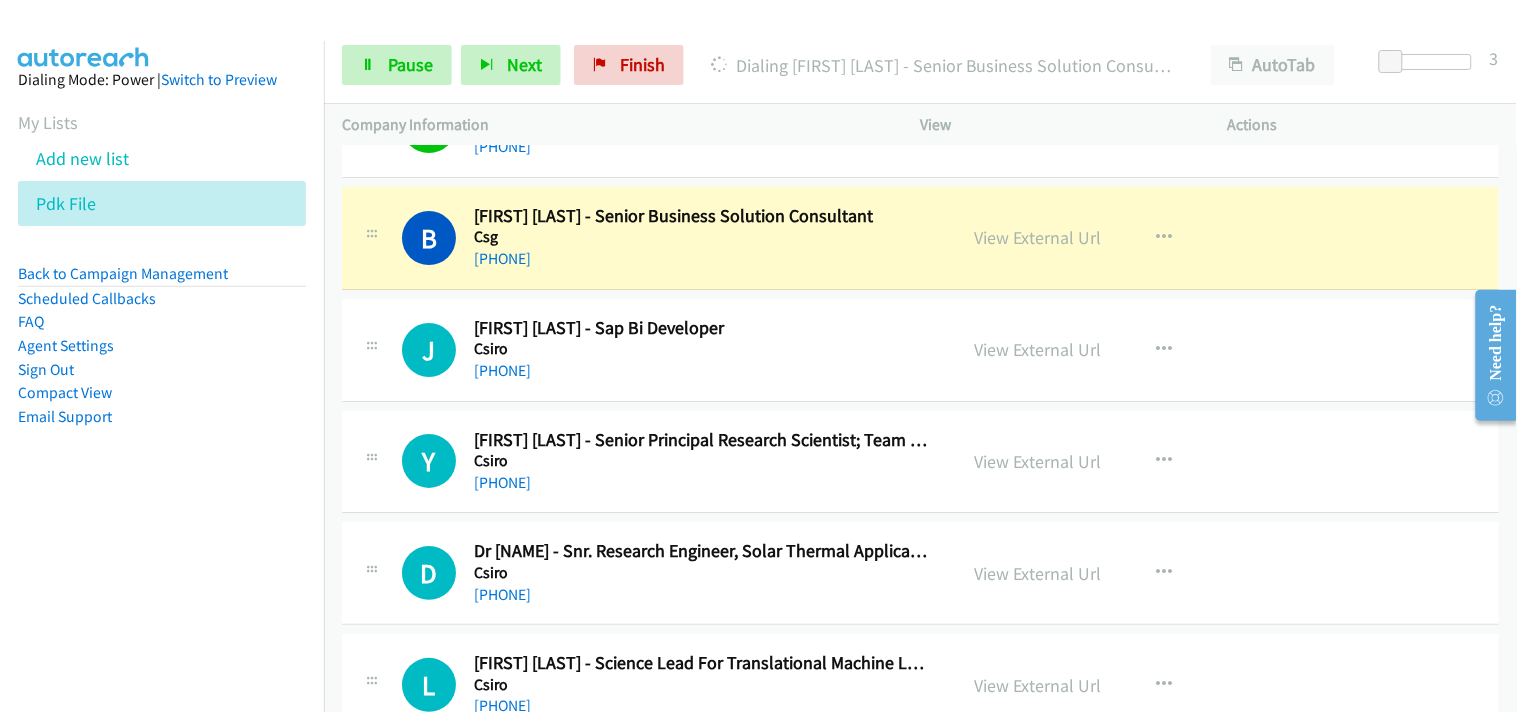 click on "View External Url" at bounding box center [1038, 237] 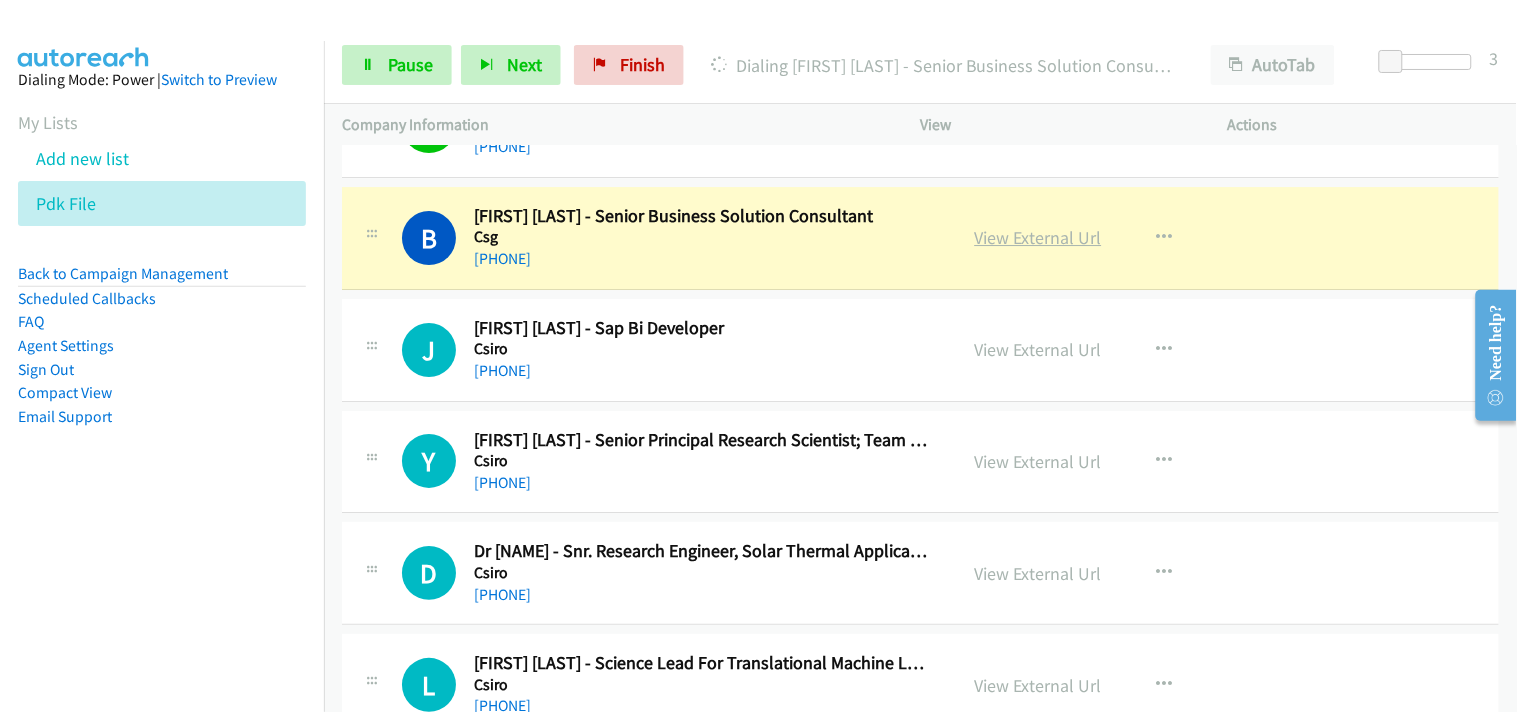 click on "View External Url" at bounding box center [1038, 237] 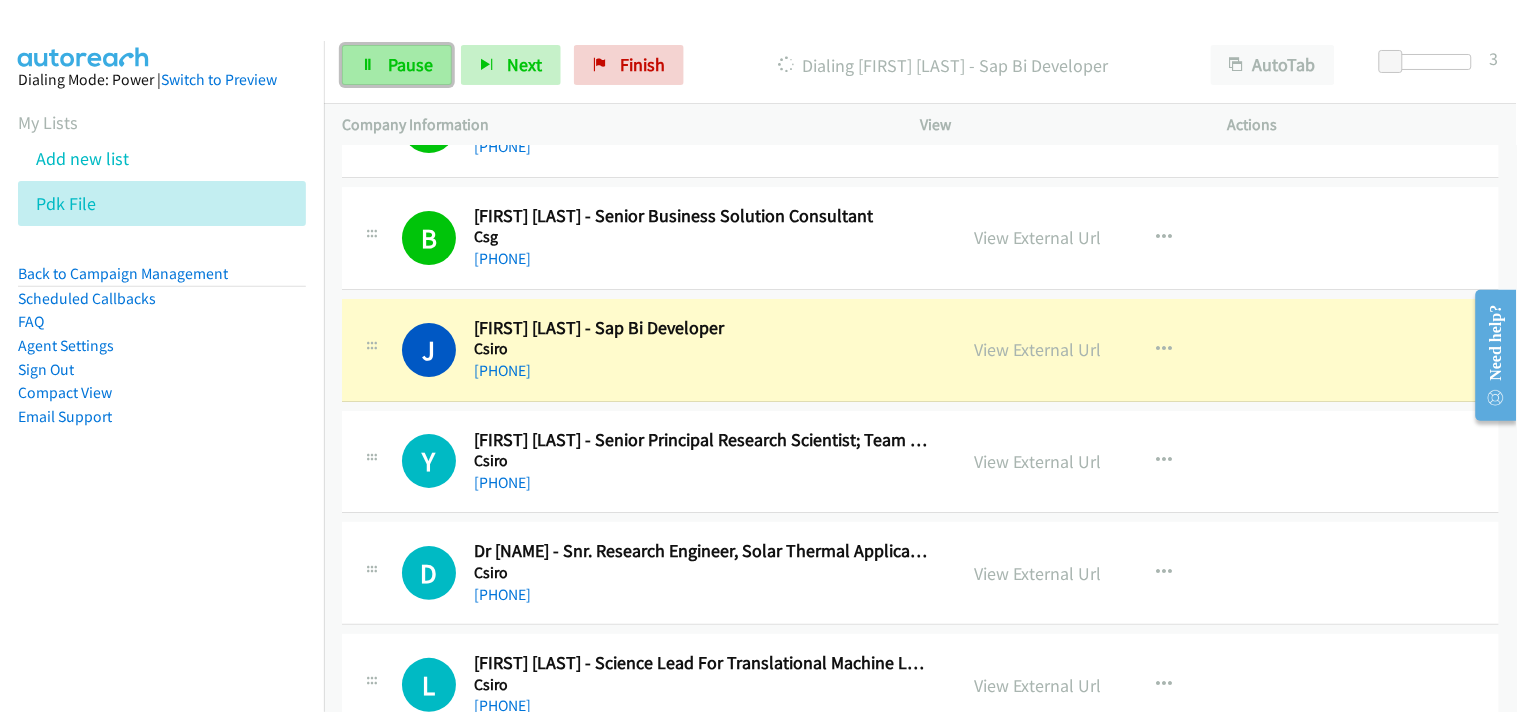click on "Pause" at bounding box center (410, 64) 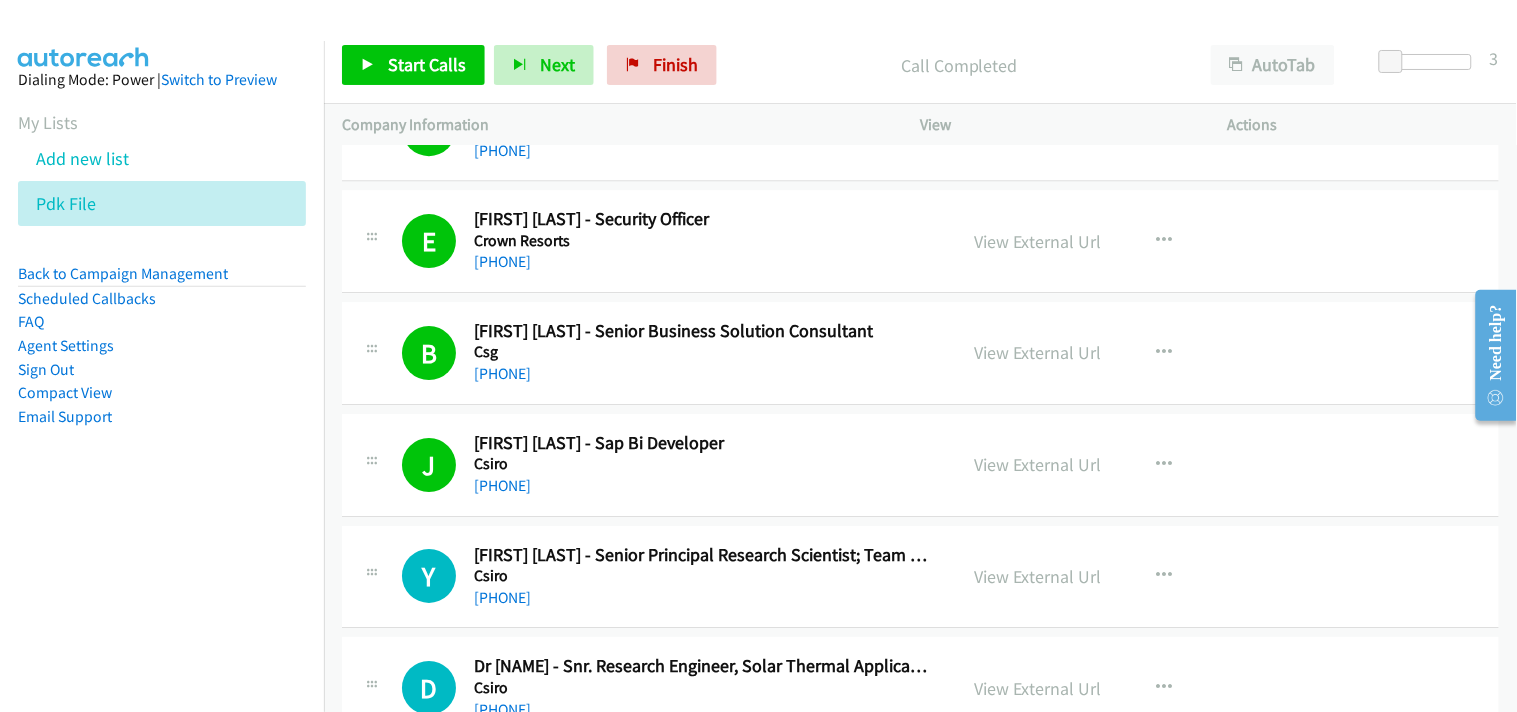 scroll, scrollTop: 5555, scrollLeft: 0, axis: vertical 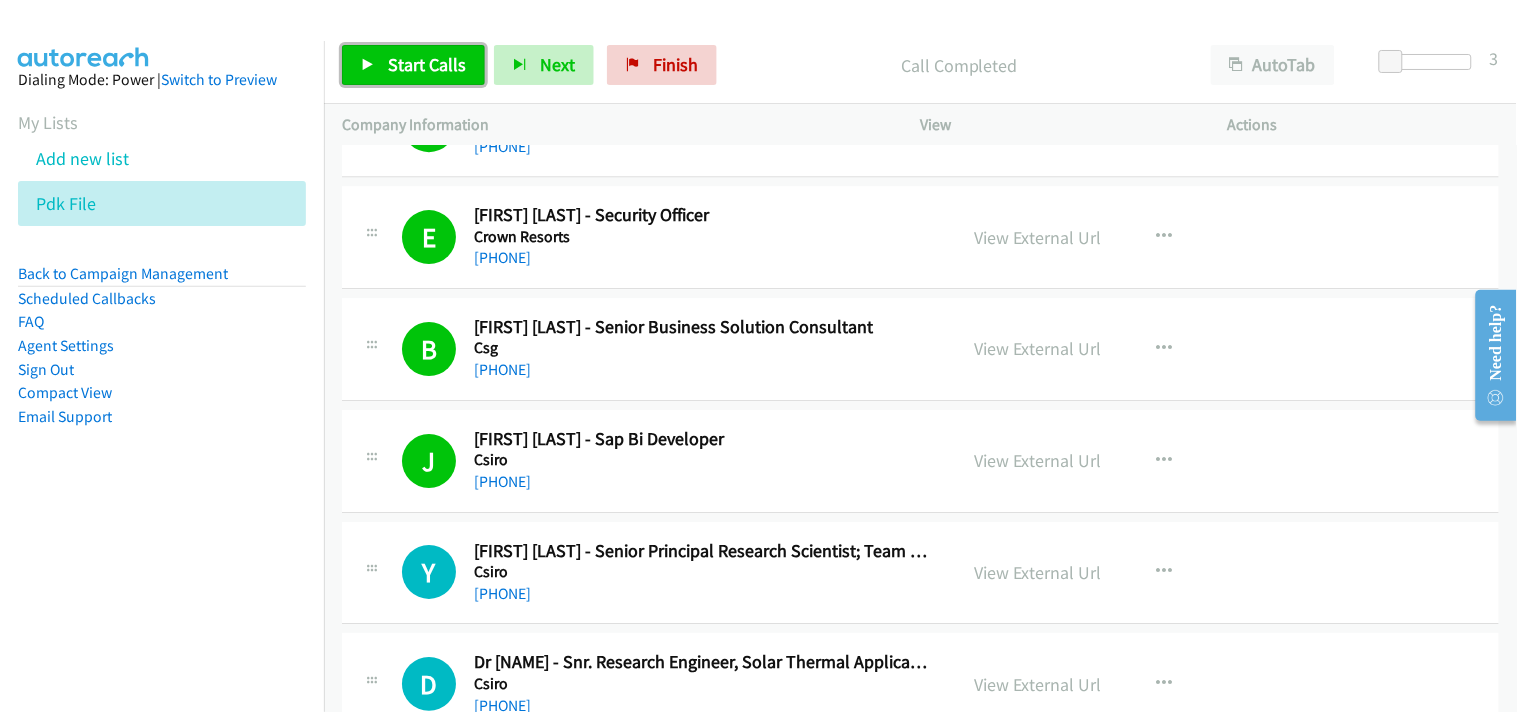 click at bounding box center (368, 66) 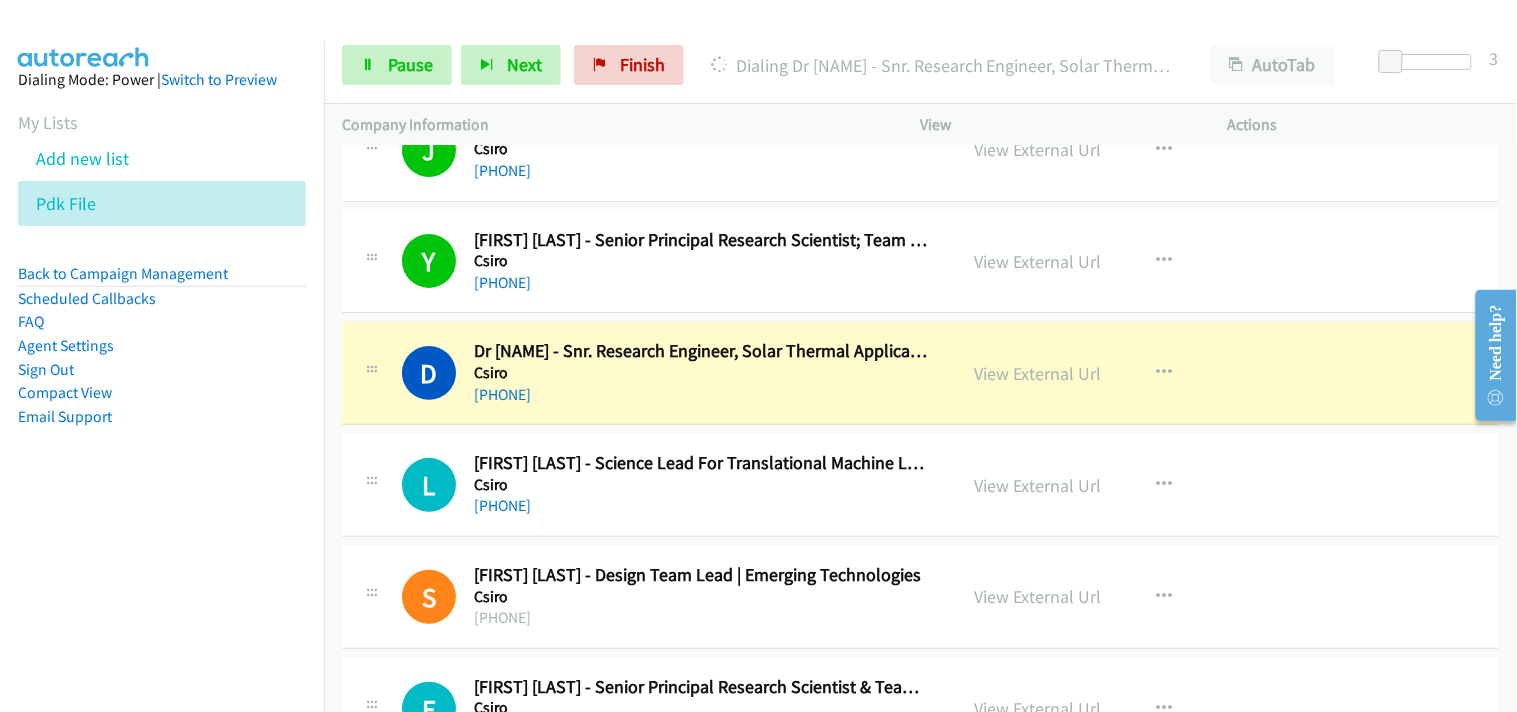 scroll, scrollTop: 5888, scrollLeft: 0, axis: vertical 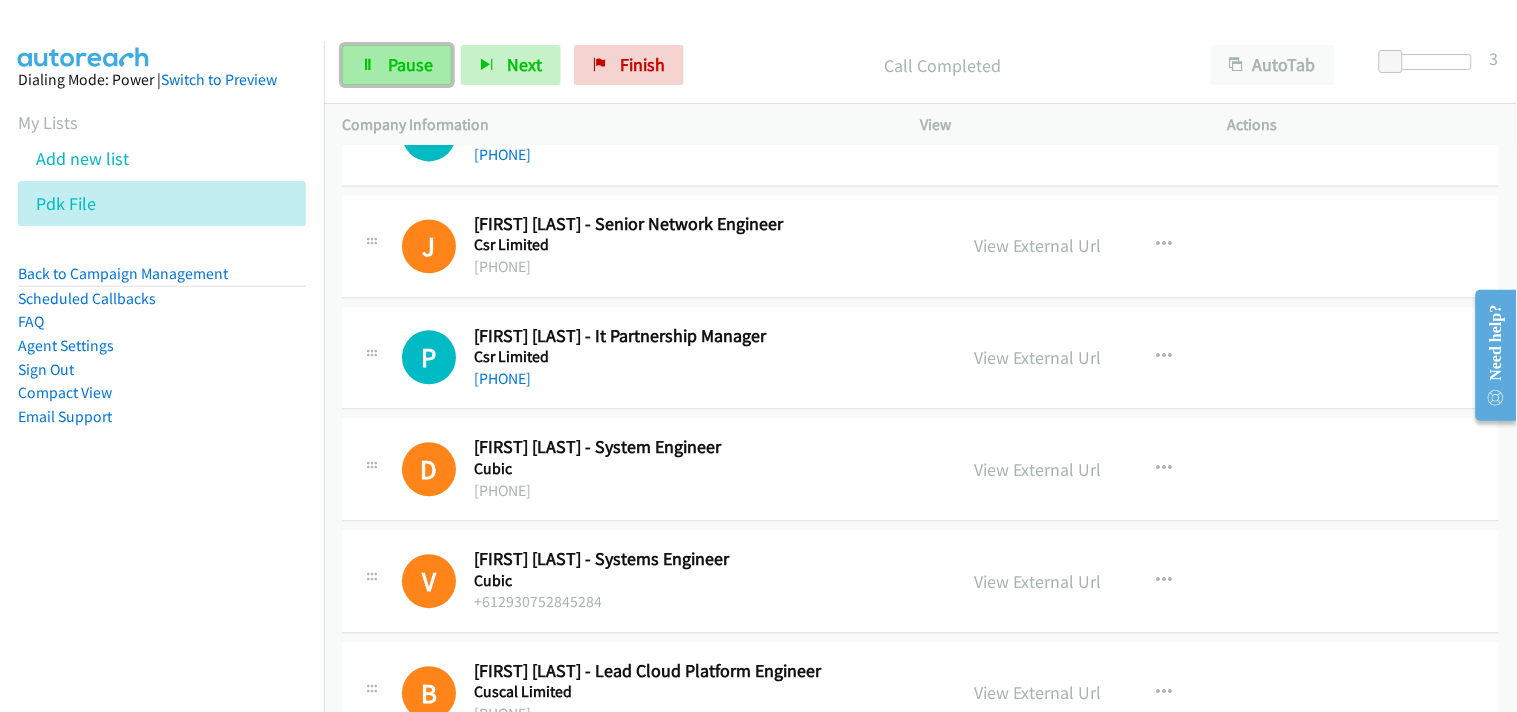 click on "Pause" at bounding box center [410, 64] 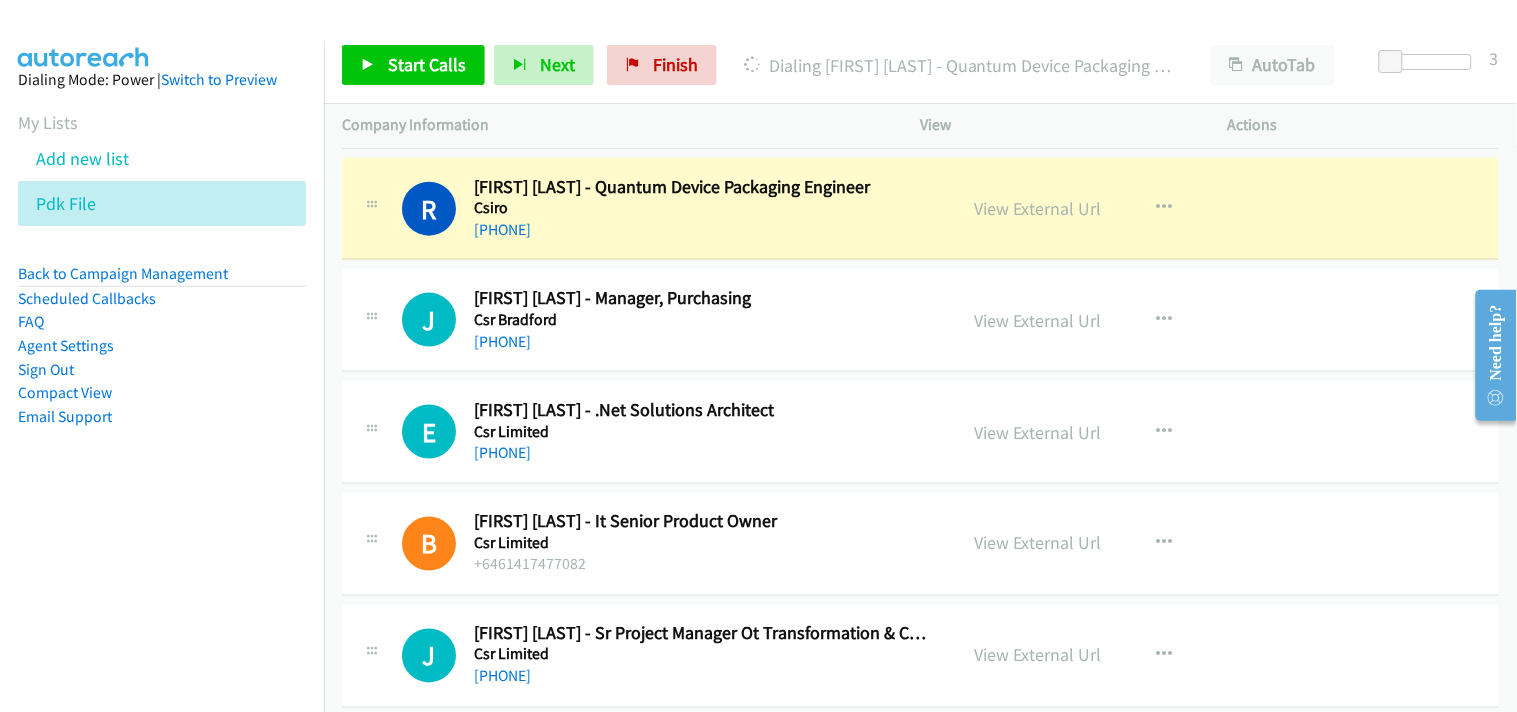 scroll, scrollTop: 6444, scrollLeft: 0, axis: vertical 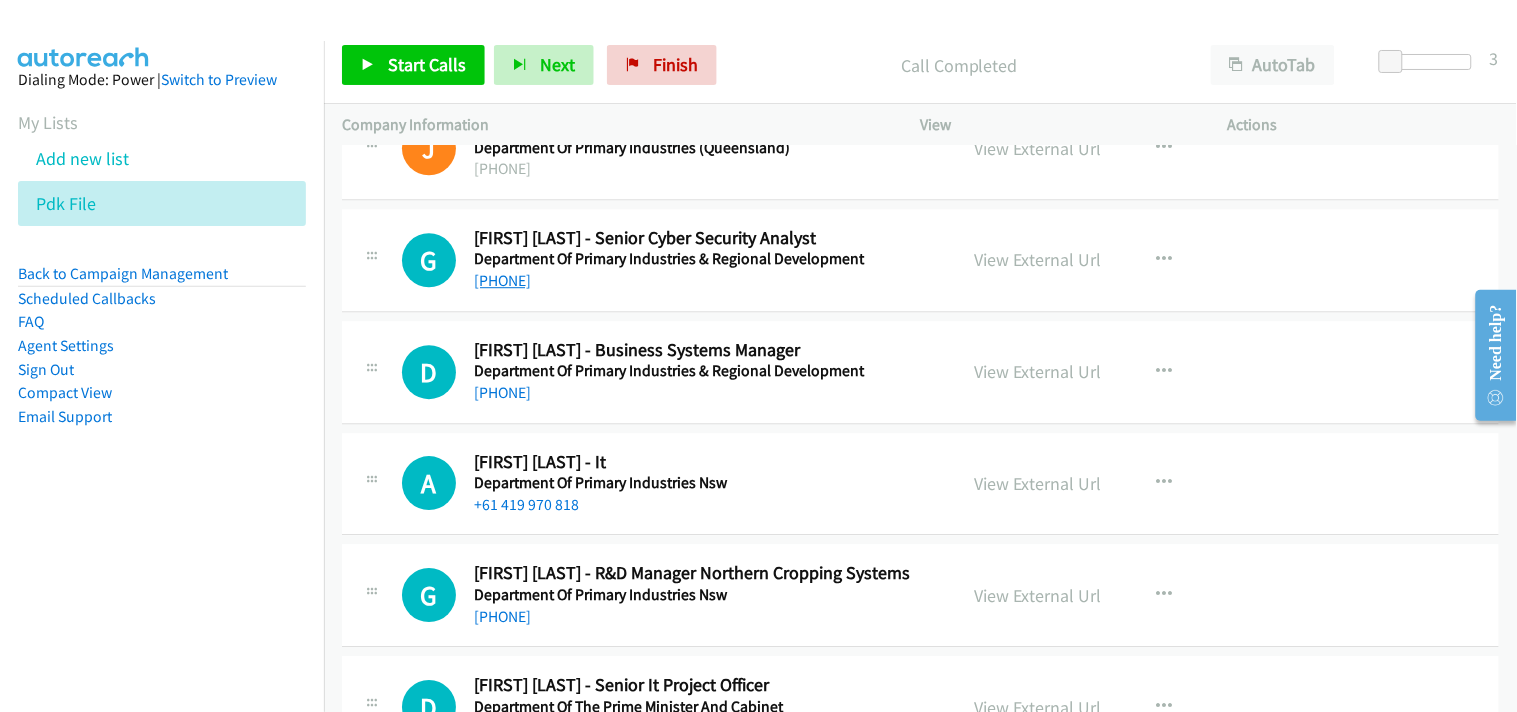 click on "[PHONE]" at bounding box center [502, 280] 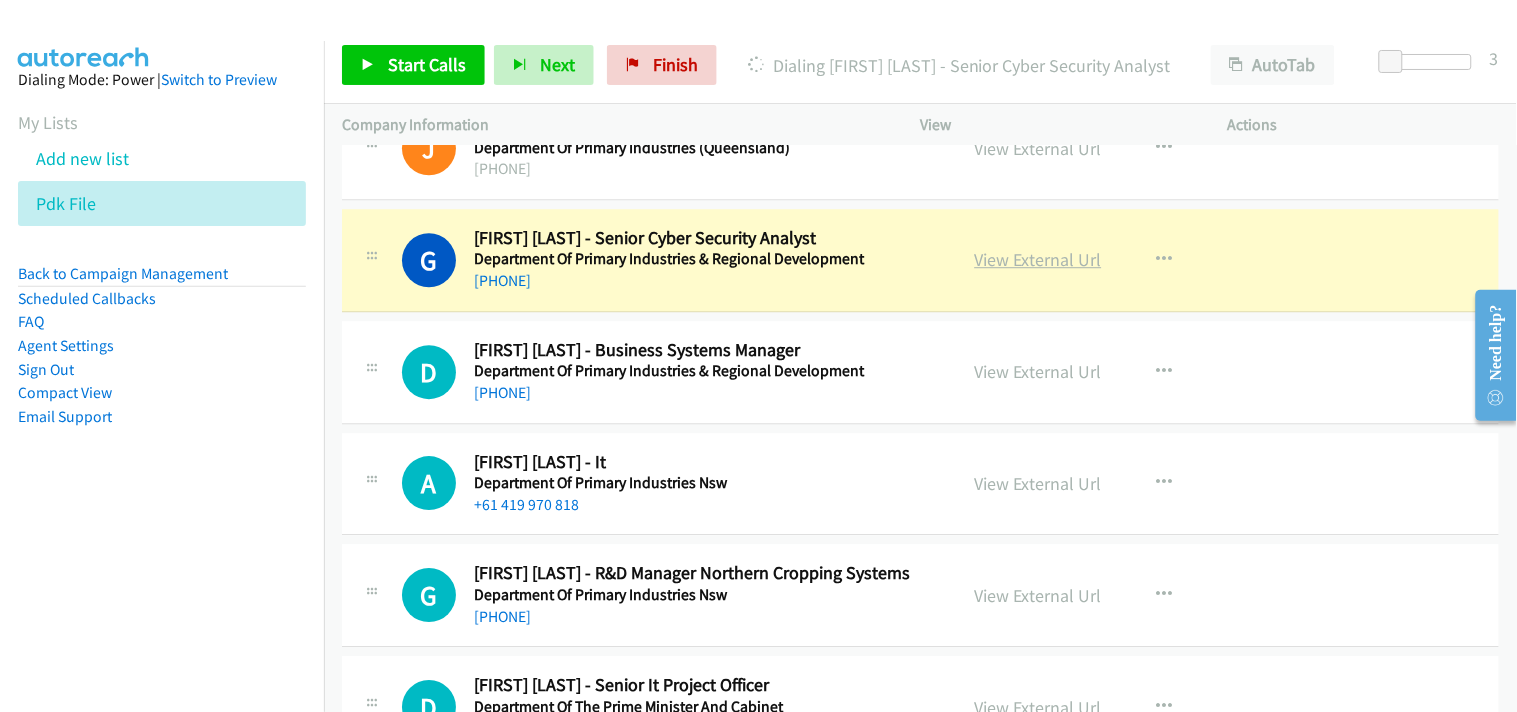click on "View External Url" at bounding box center (1038, 259) 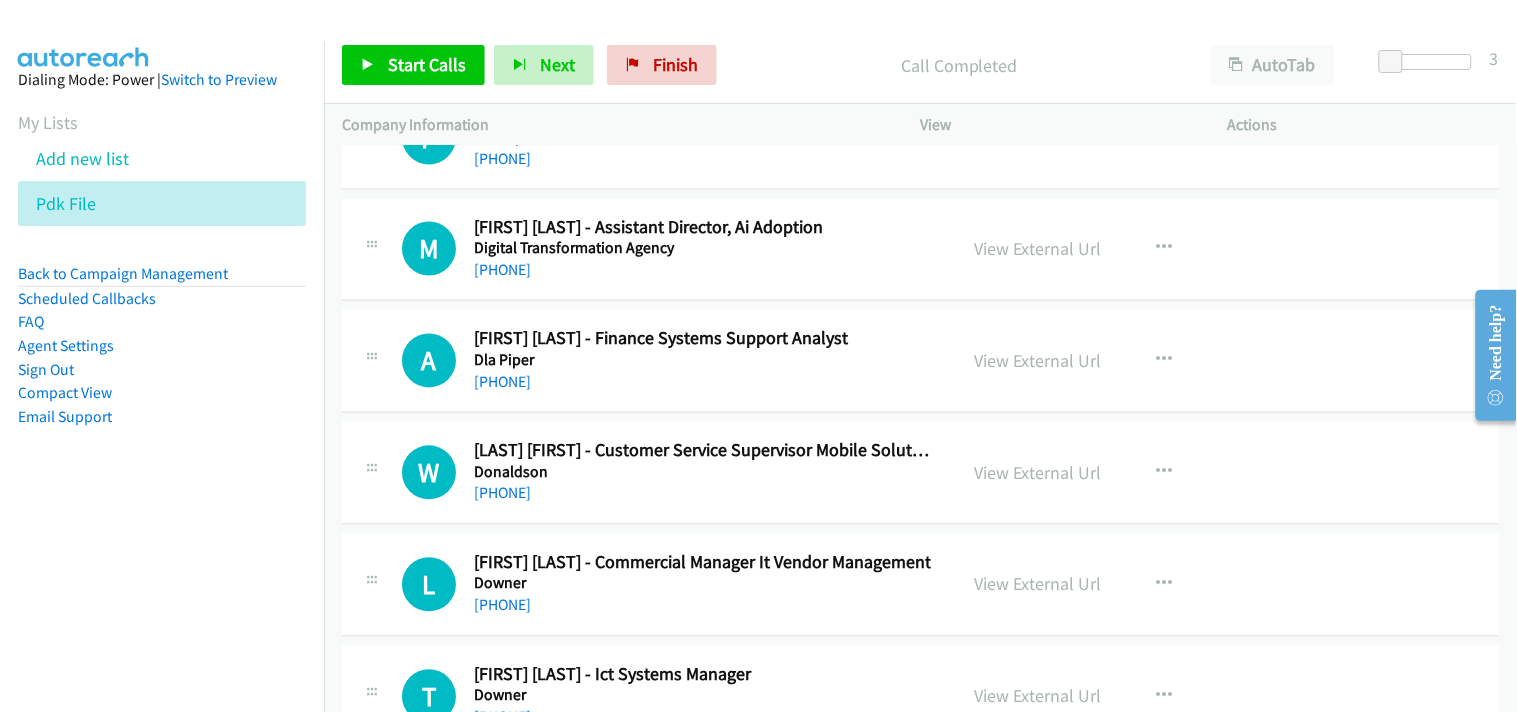 scroll, scrollTop: 10650, scrollLeft: 0, axis: vertical 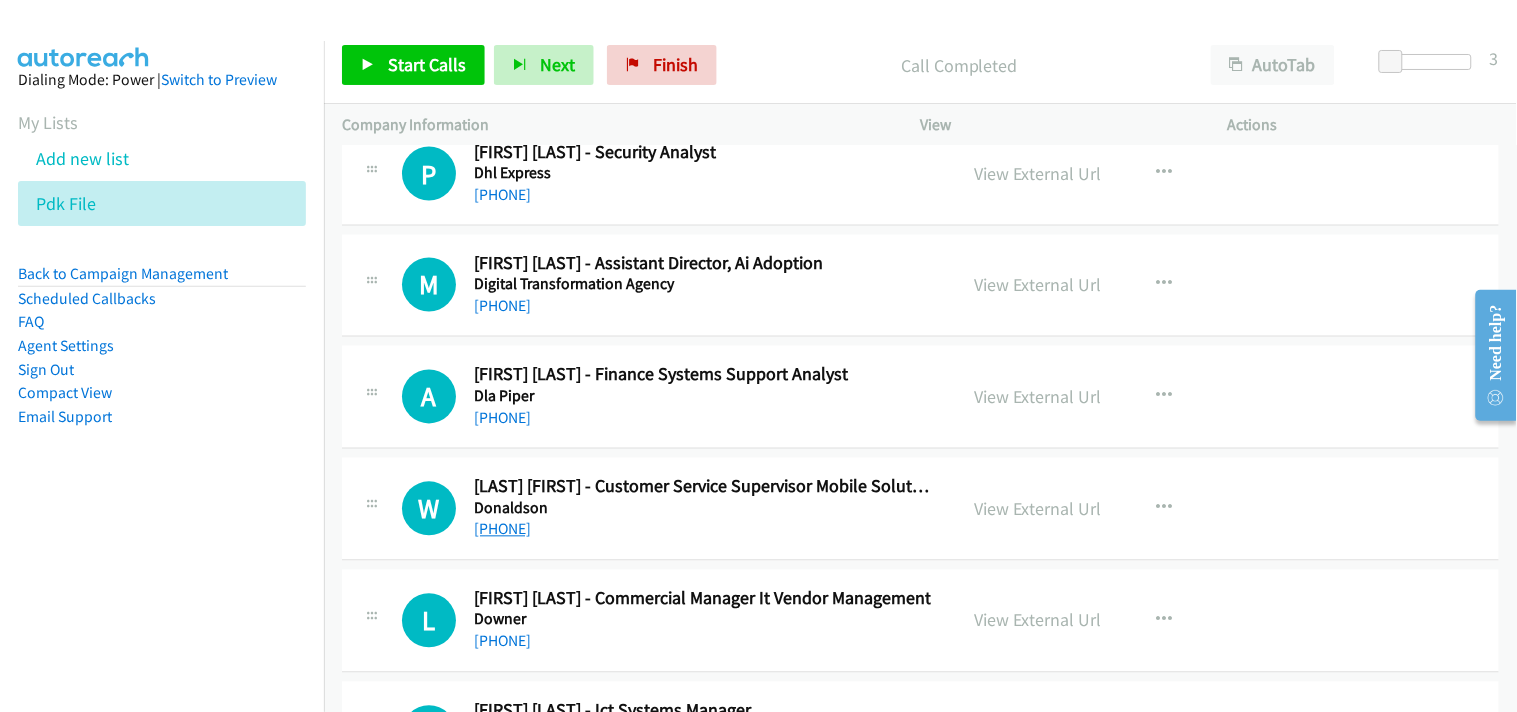 click on "[PHONE]" at bounding box center (502, 529) 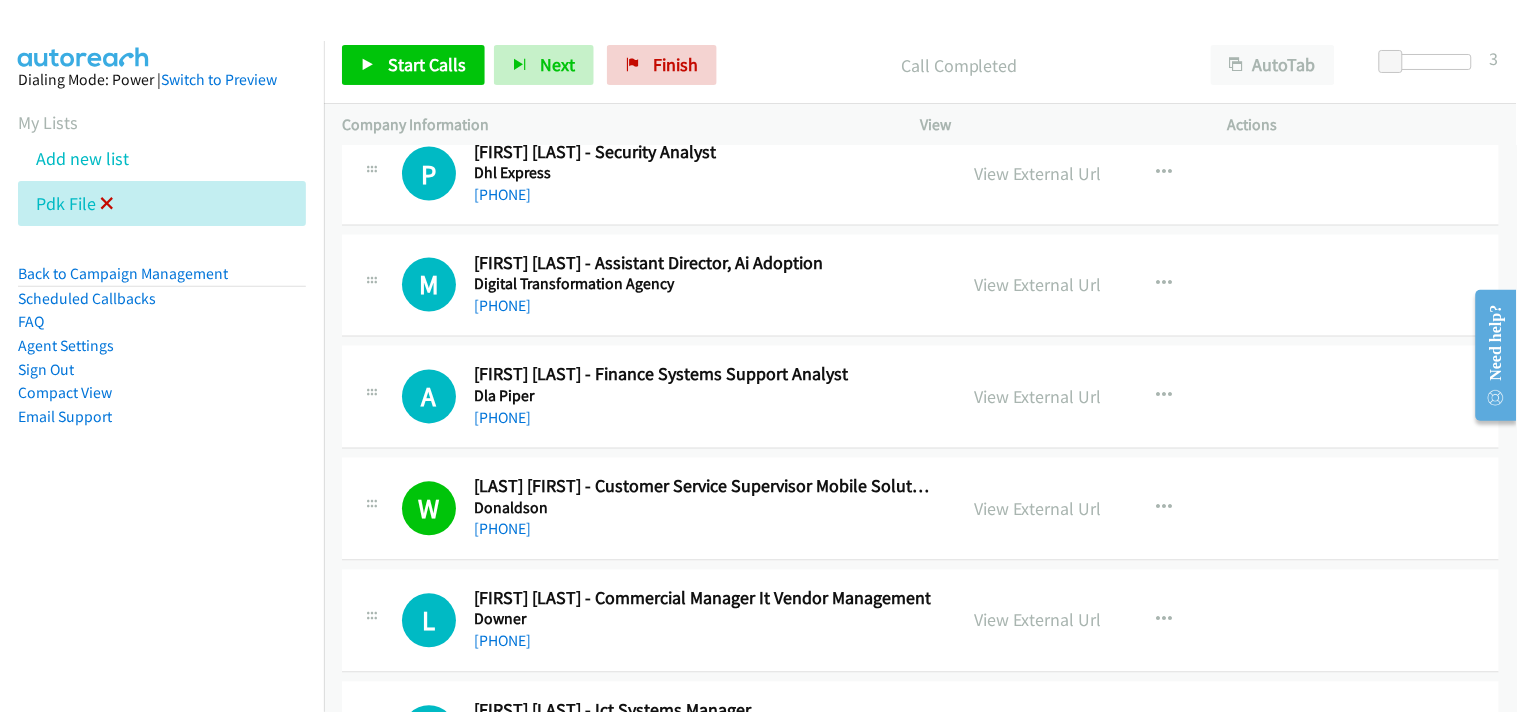 click at bounding box center [107, 205] 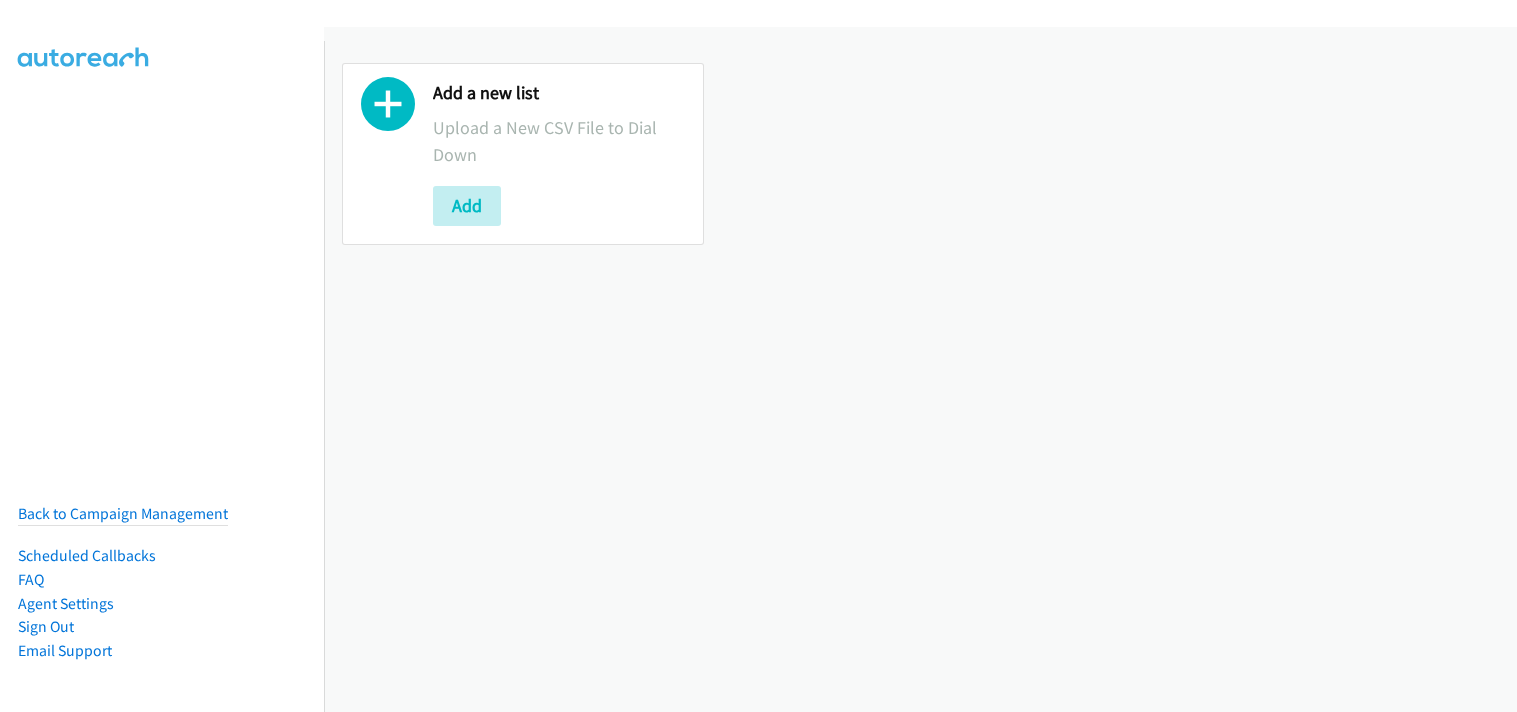 scroll, scrollTop: 0, scrollLeft: 0, axis: both 